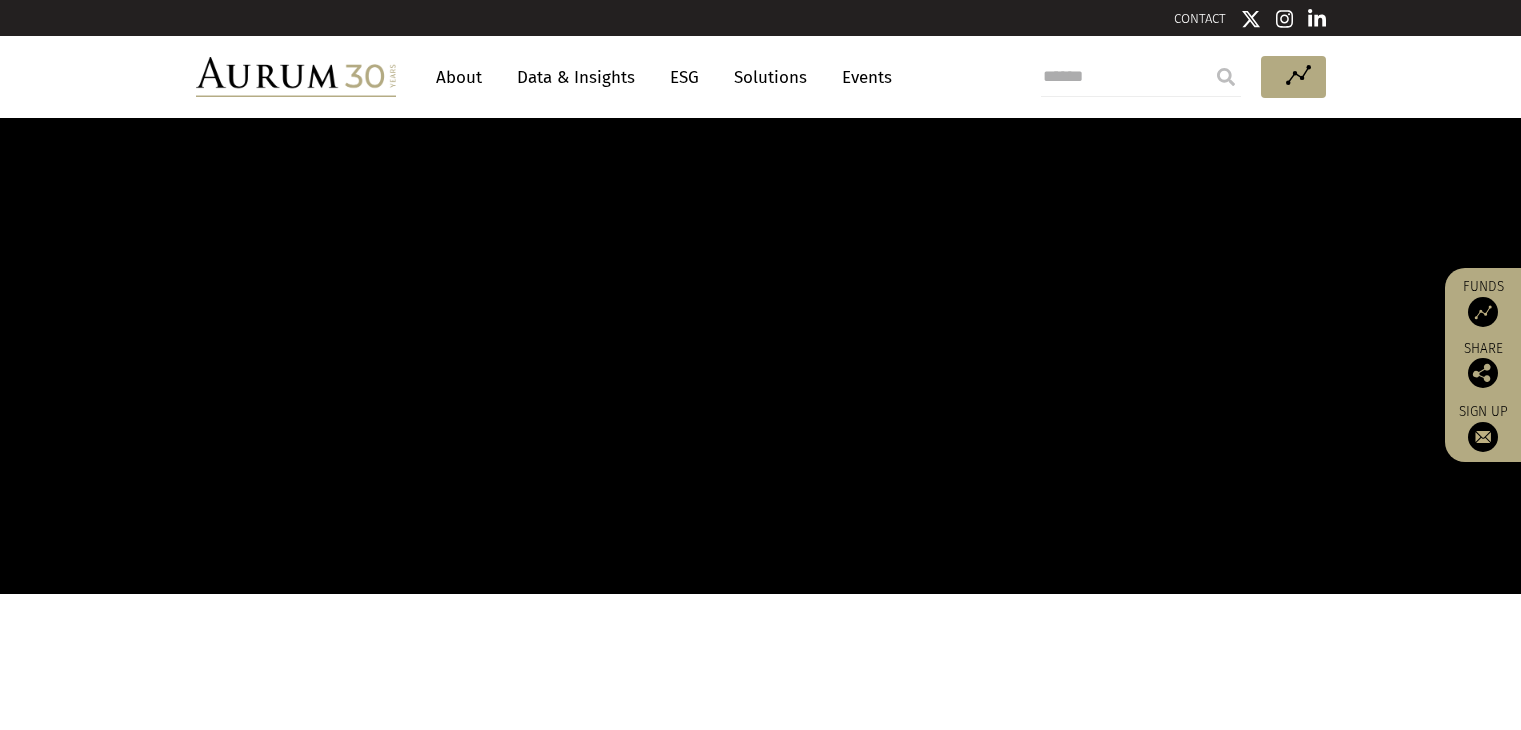 scroll, scrollTop: 0, scrollLeft: 0, axis: both 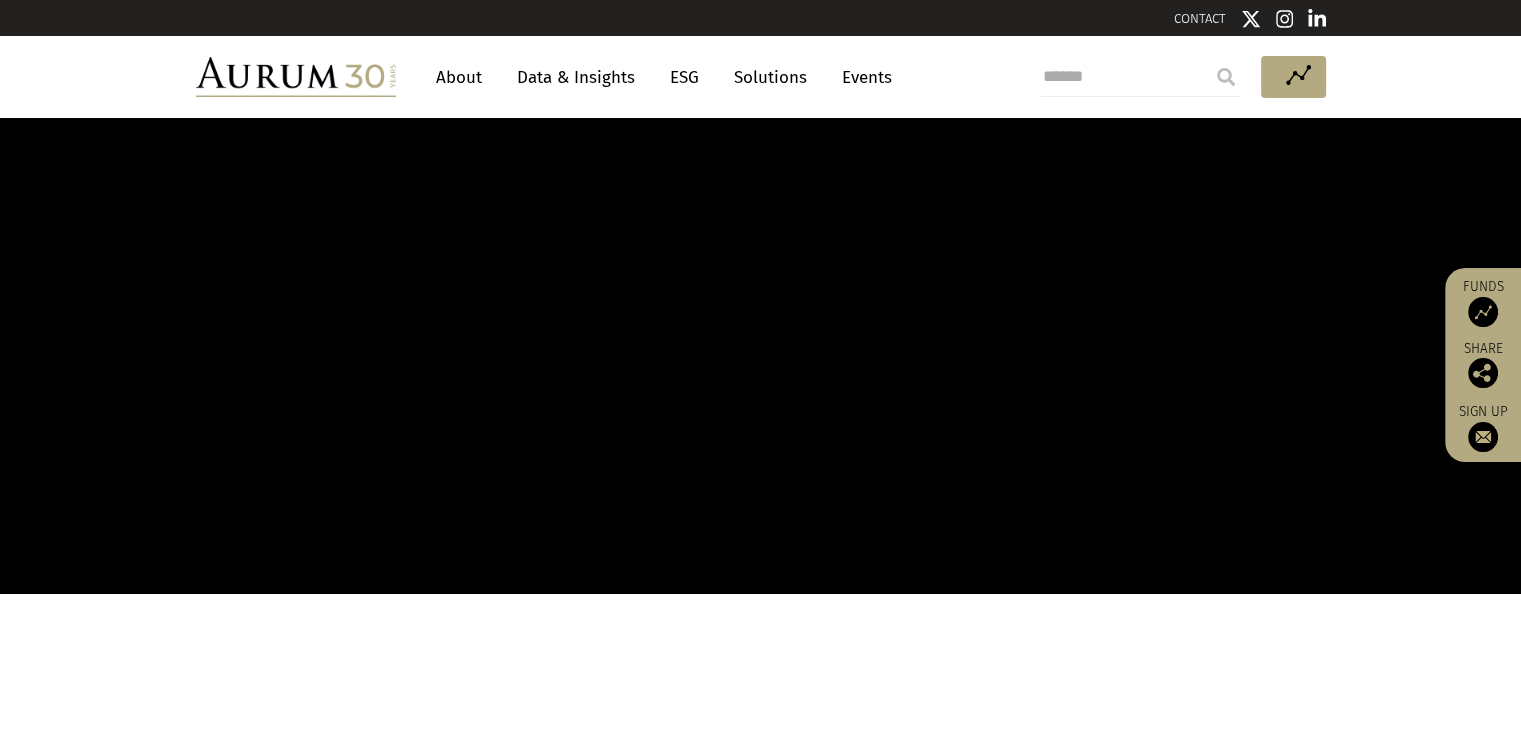 click on "Data & Insights" at bounding box center (576, 77) 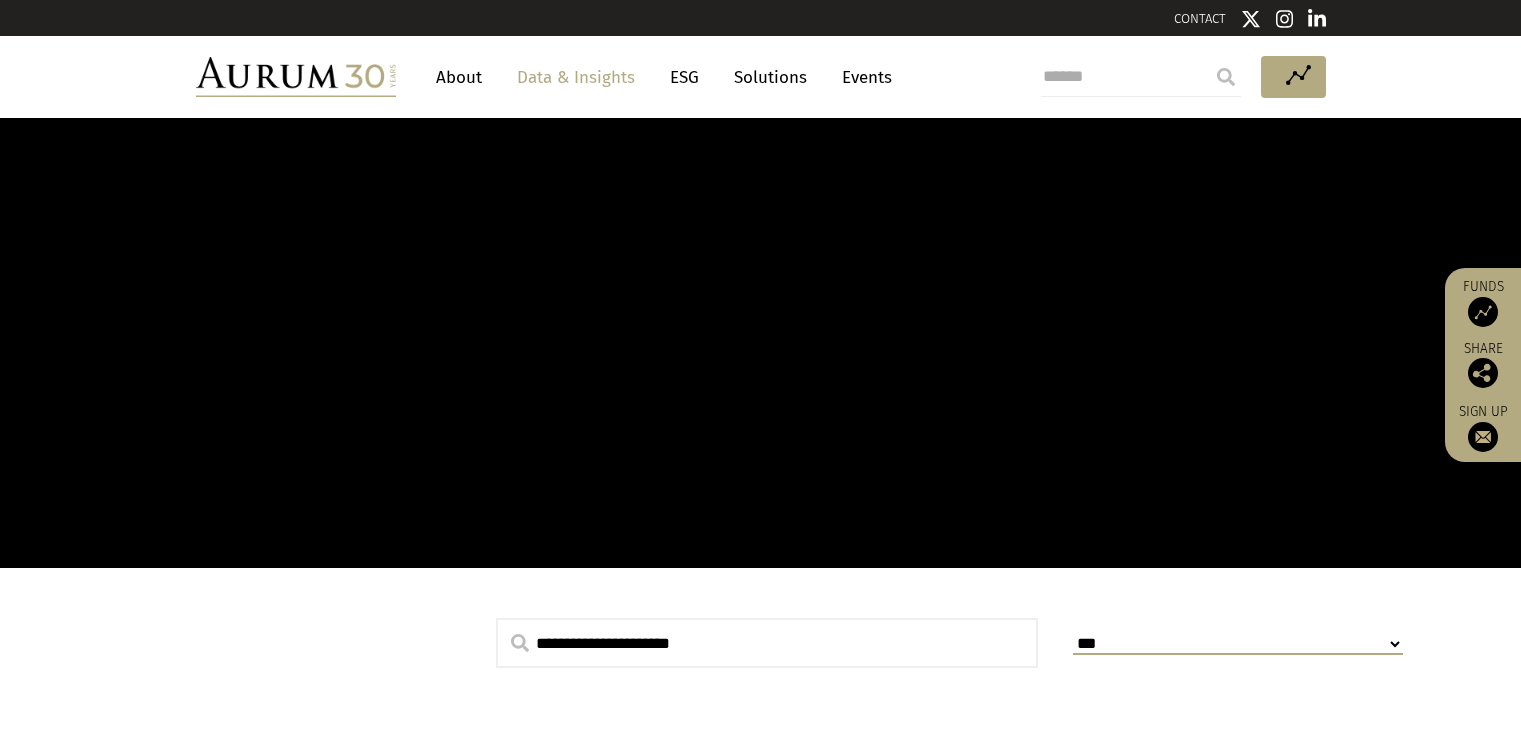 scroll, scrollTop: 0, scrollLeft: 0, axis: both 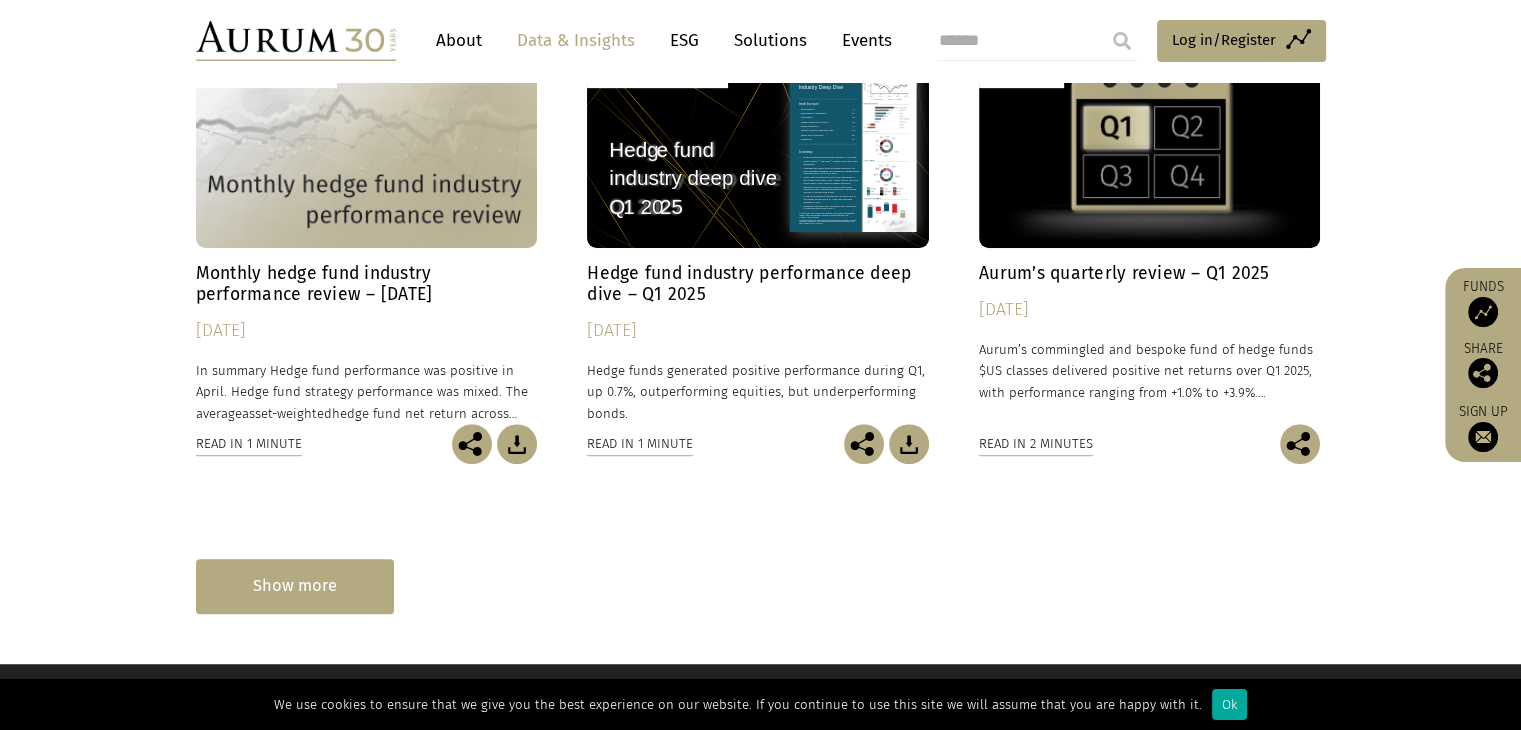click on "Show more" at bounding box center (295, 586) 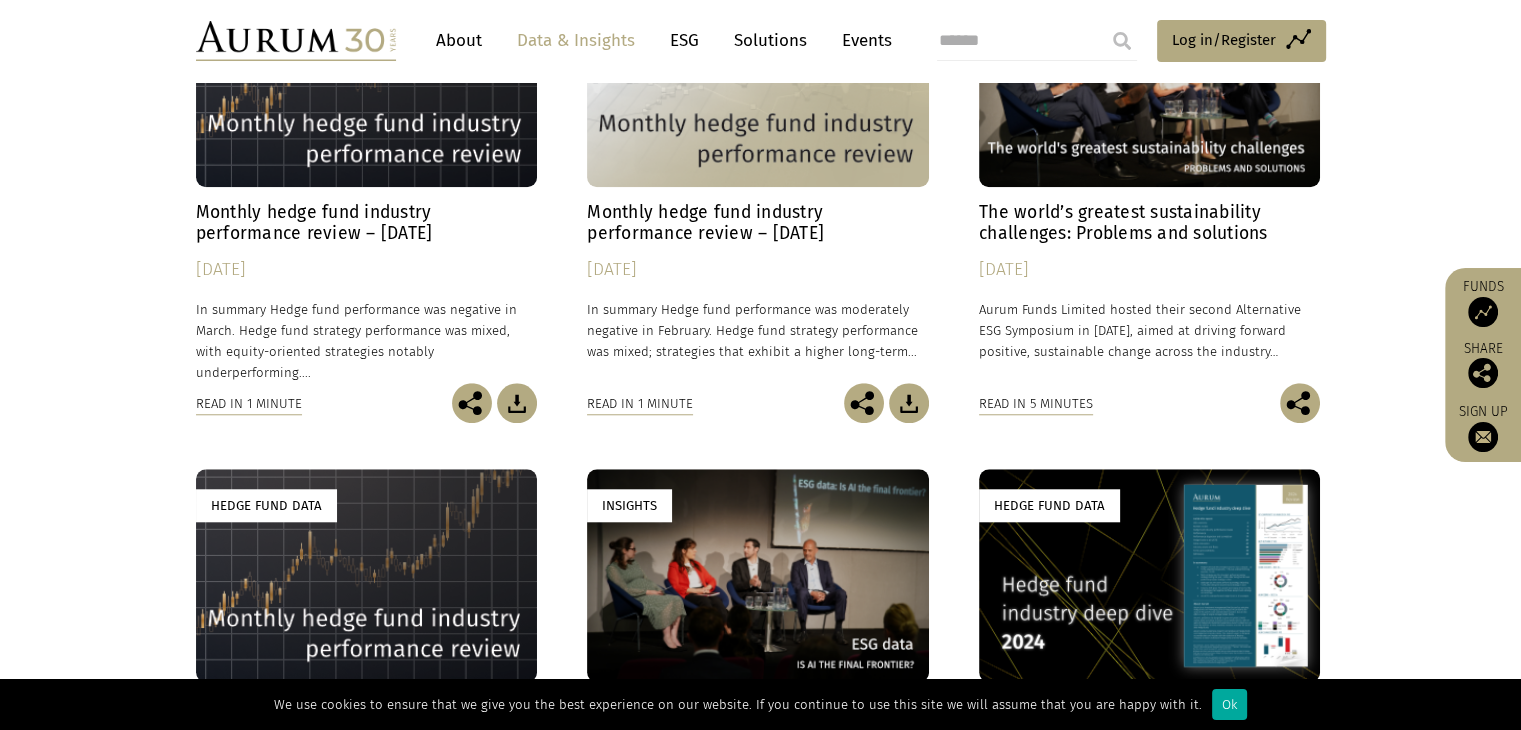 scroll, scrollTop: 1873, scrollLeft: 0, axis: vertical 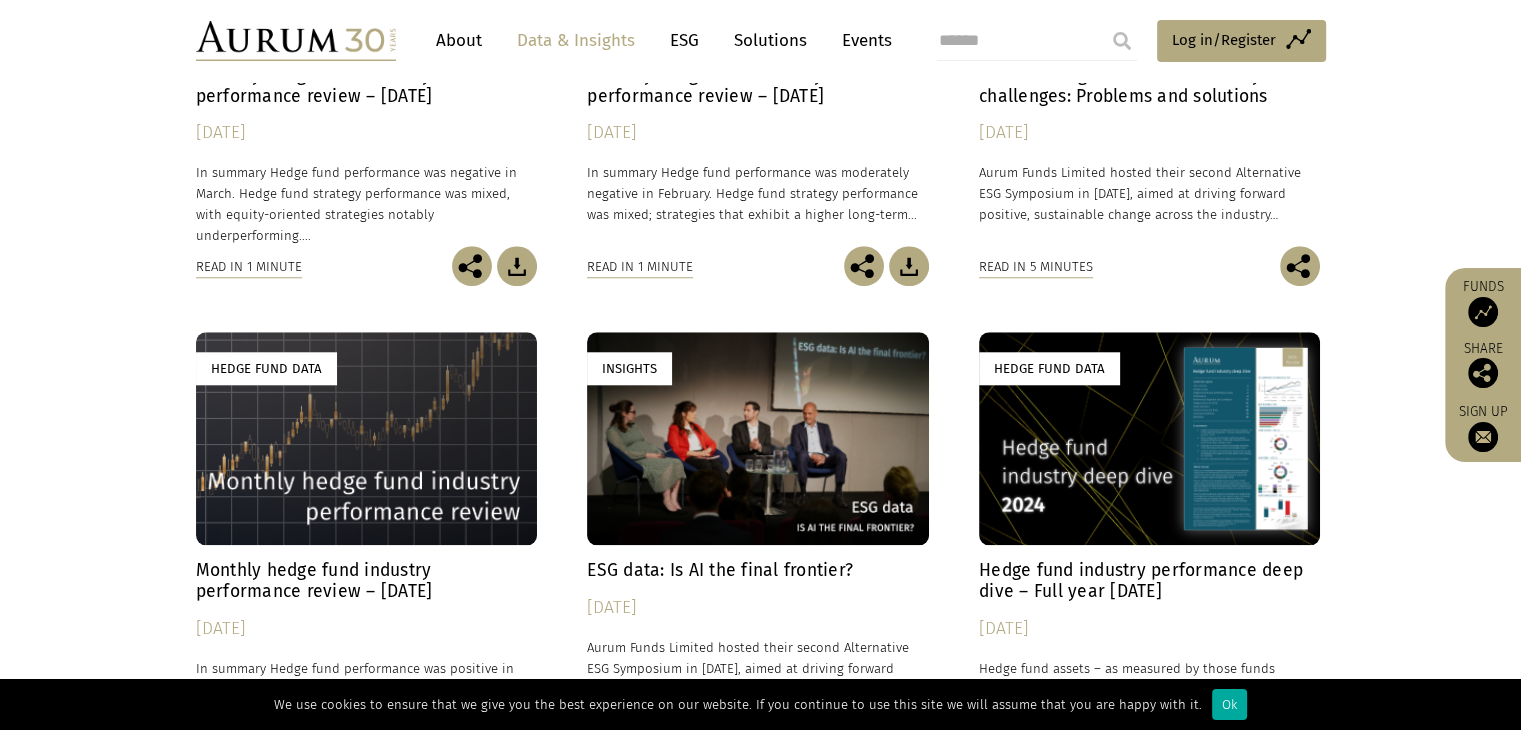 click at bounding box center [296, 41] 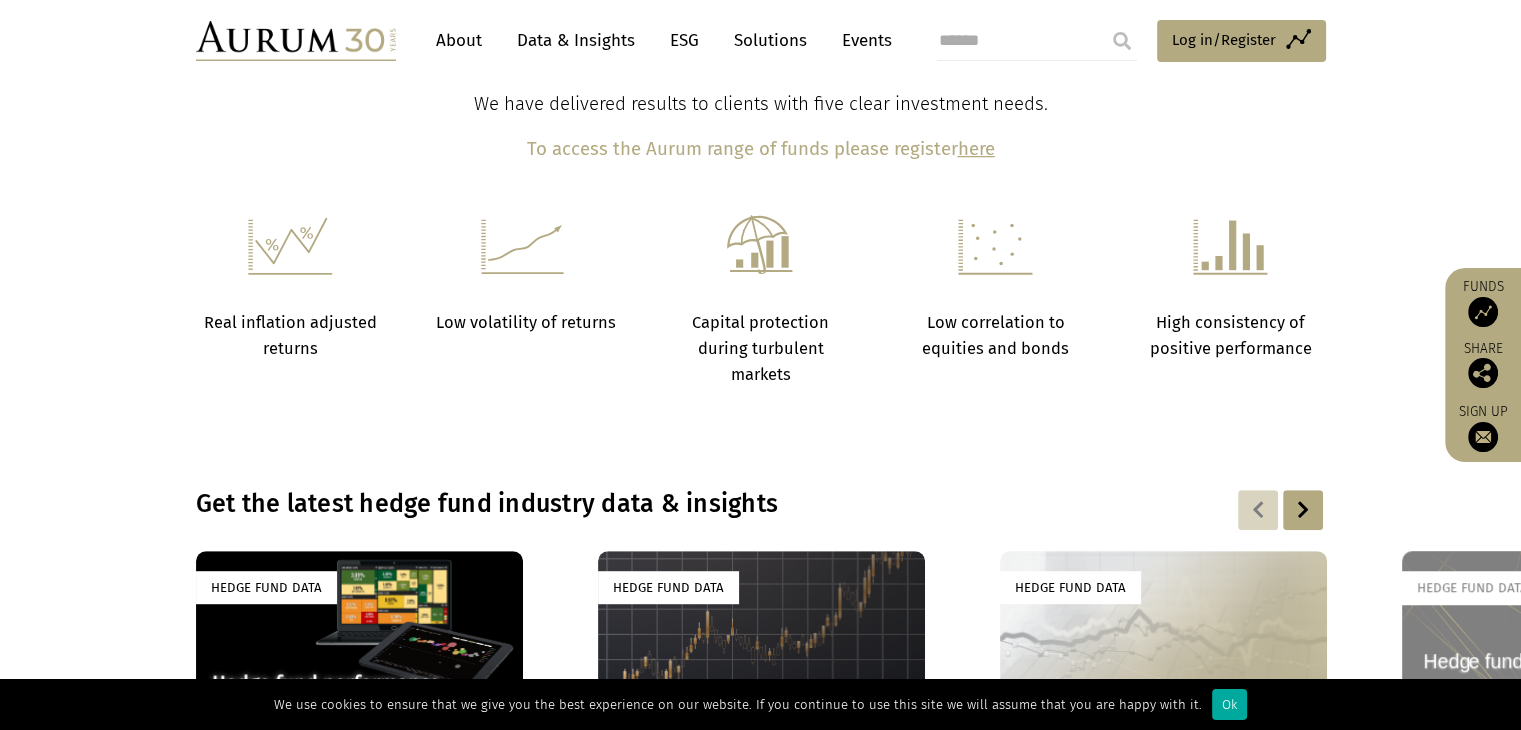 scroll, scrollTop: 1024, scrollLeft: 0, axis: vertical 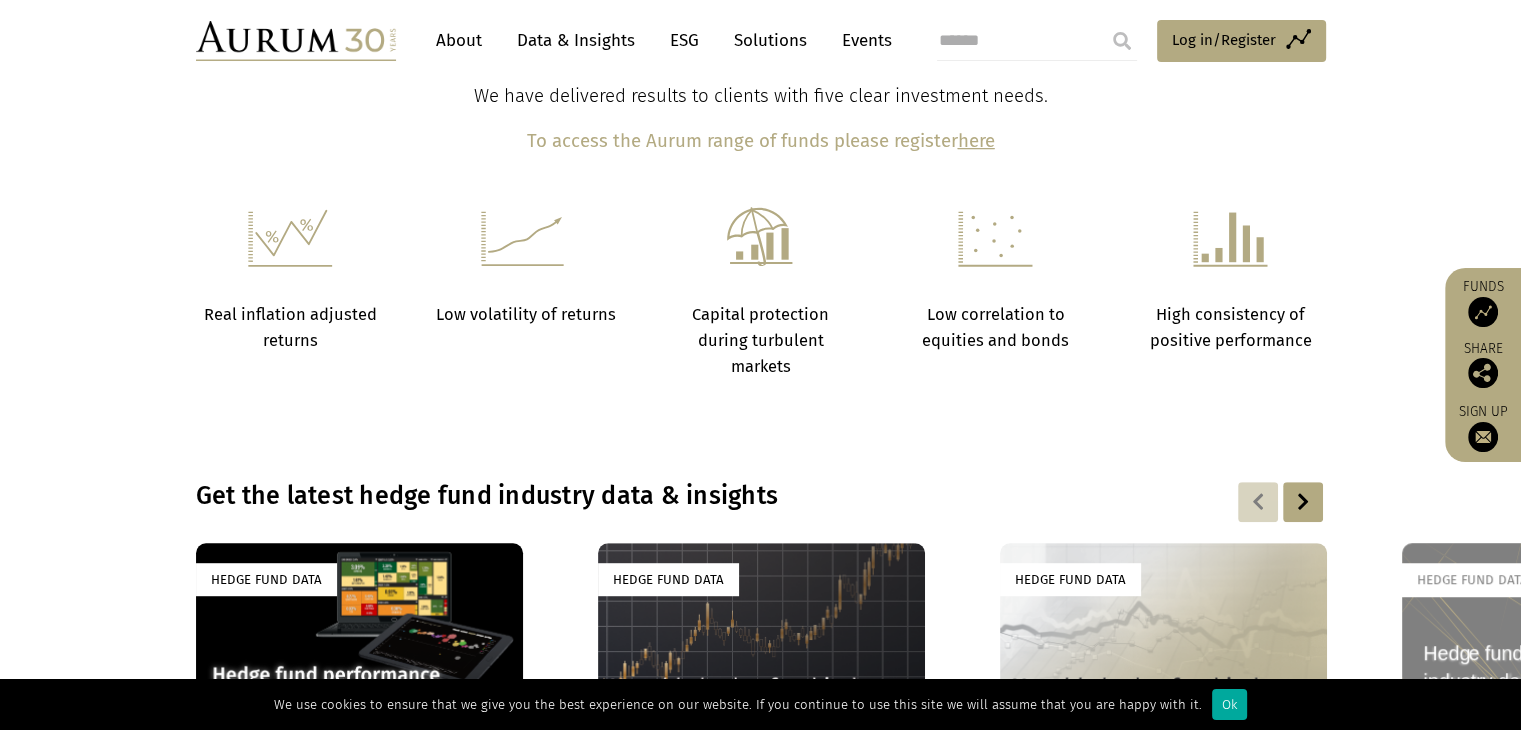 click at bounding box center (1303, 502) 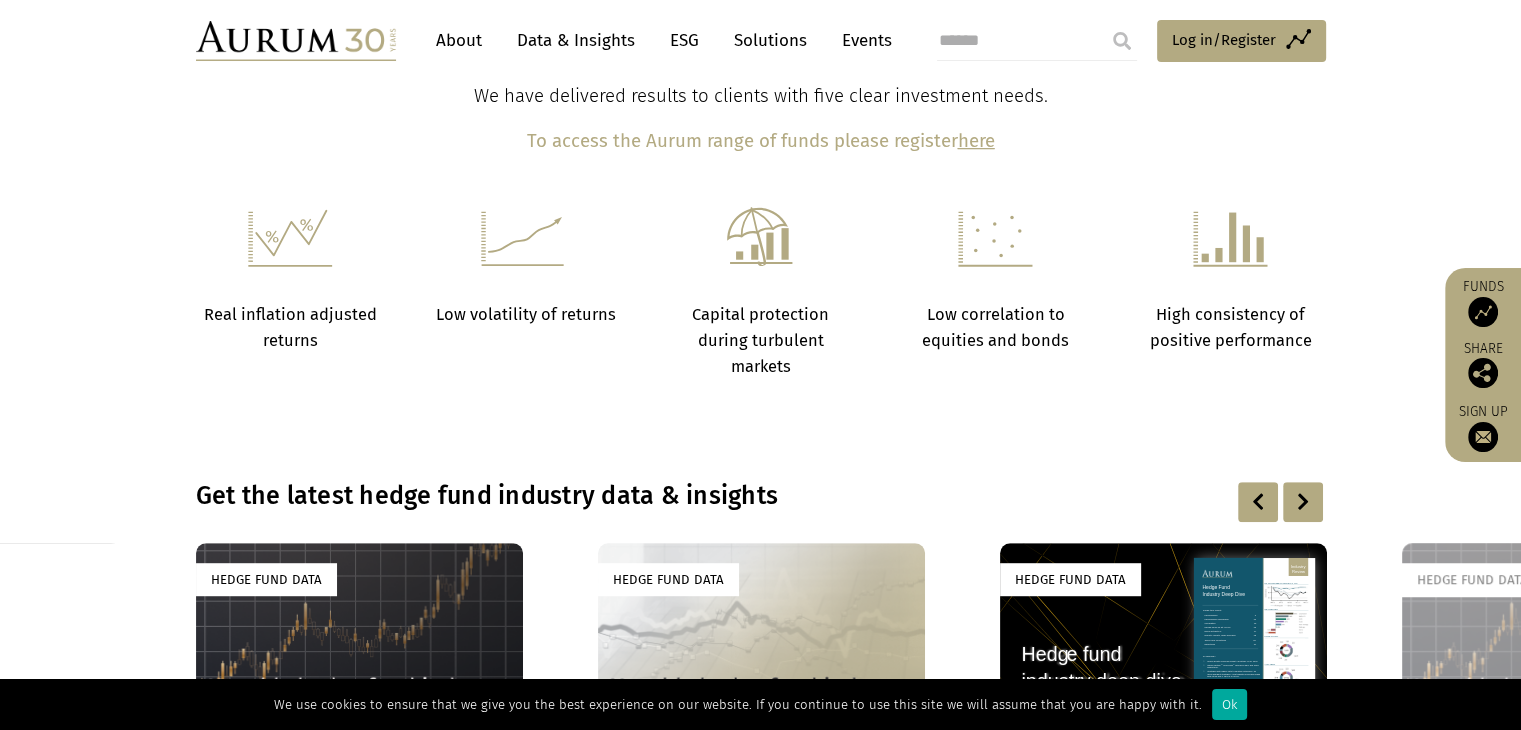 click at bounding box center (1303, 502) 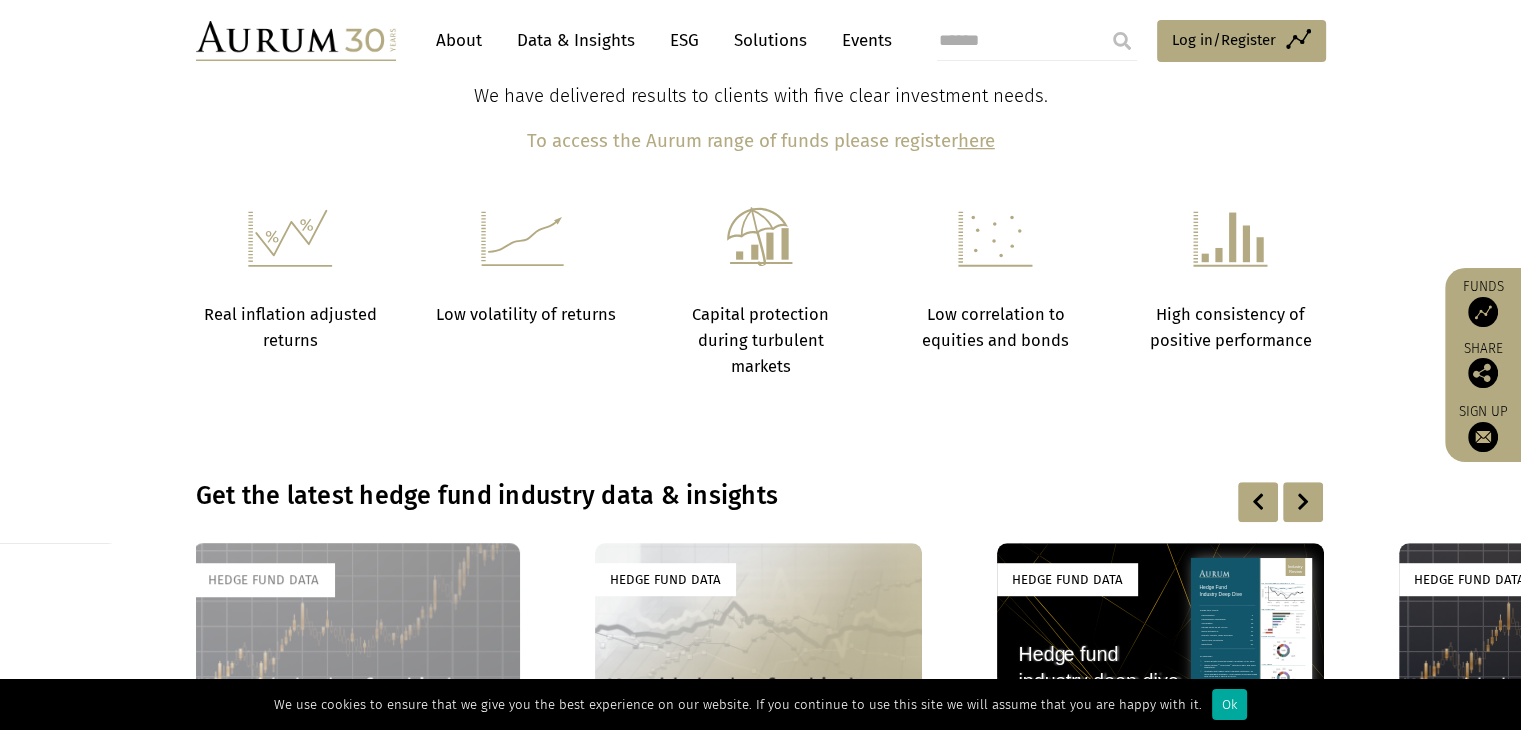 click at bounding box center (1303, 502) 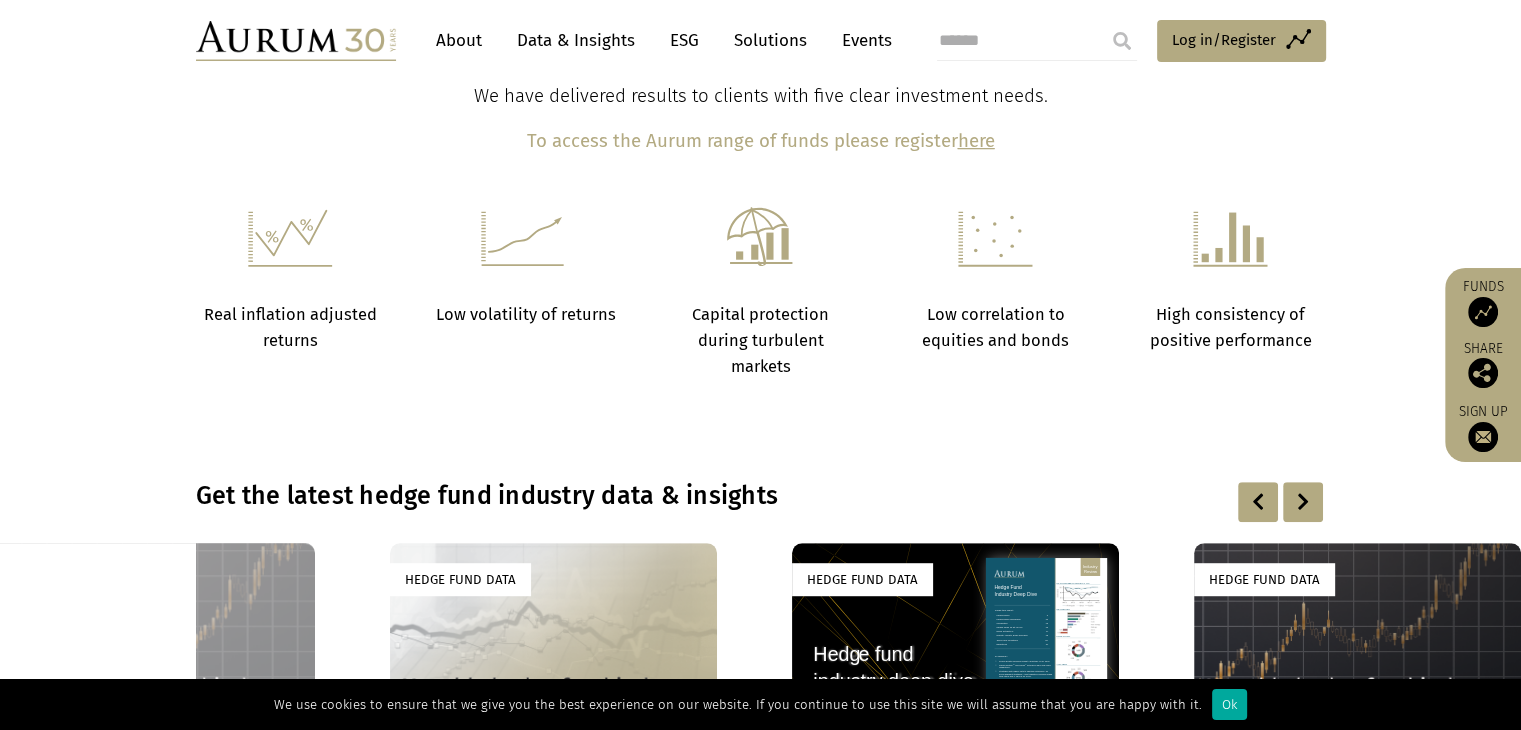 click at bounding box center (1303, 502) 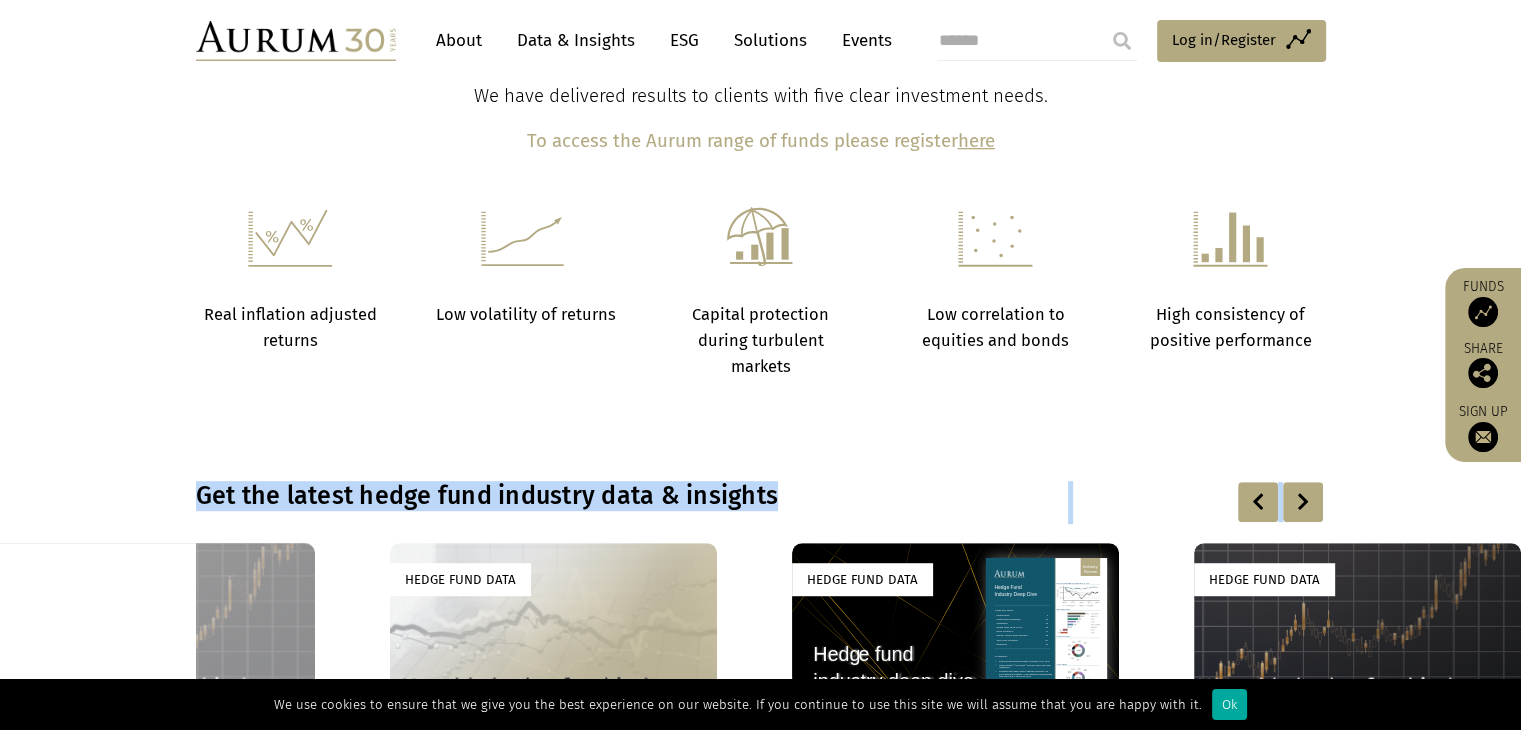 click at bounding box center (1303, 502) 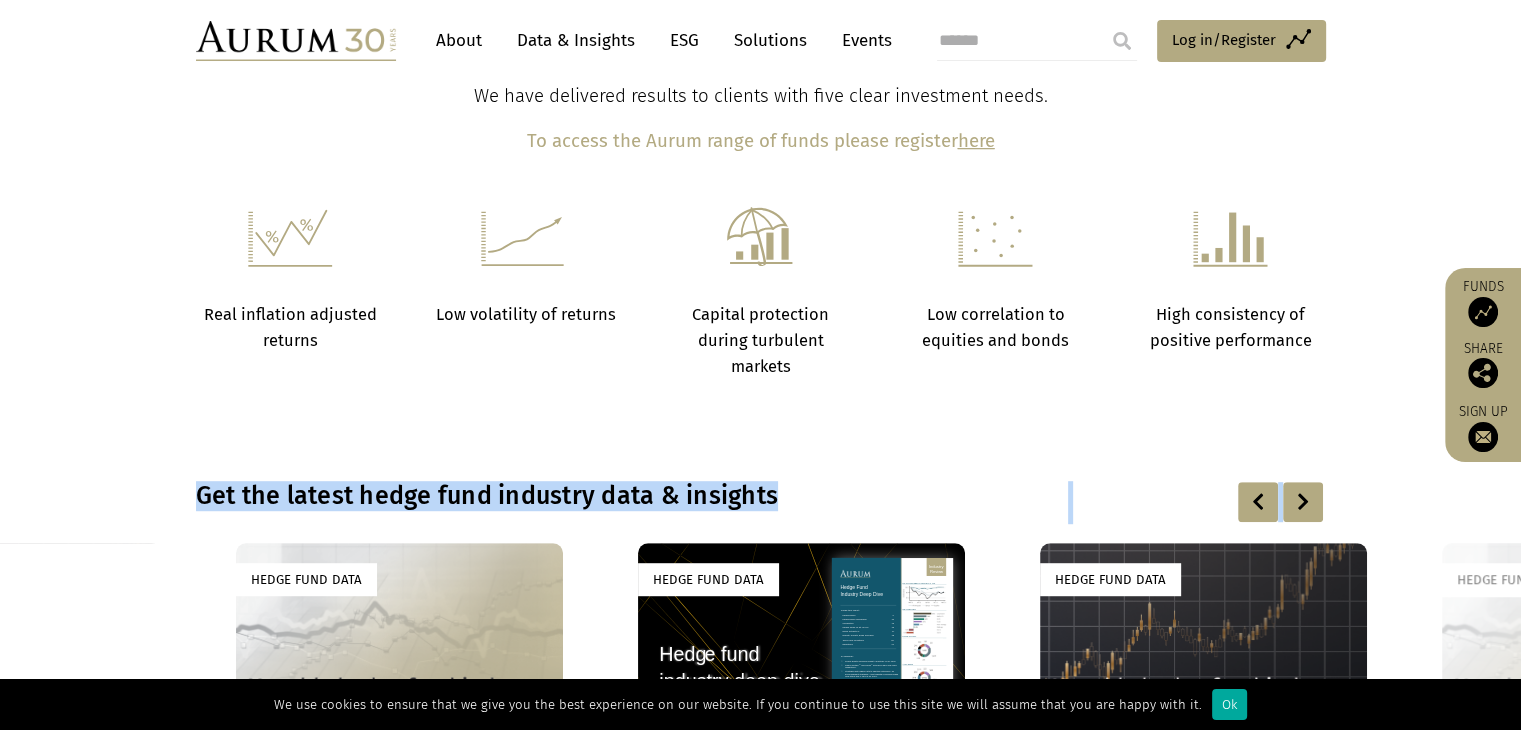 click at bounding box center (1303, 502) 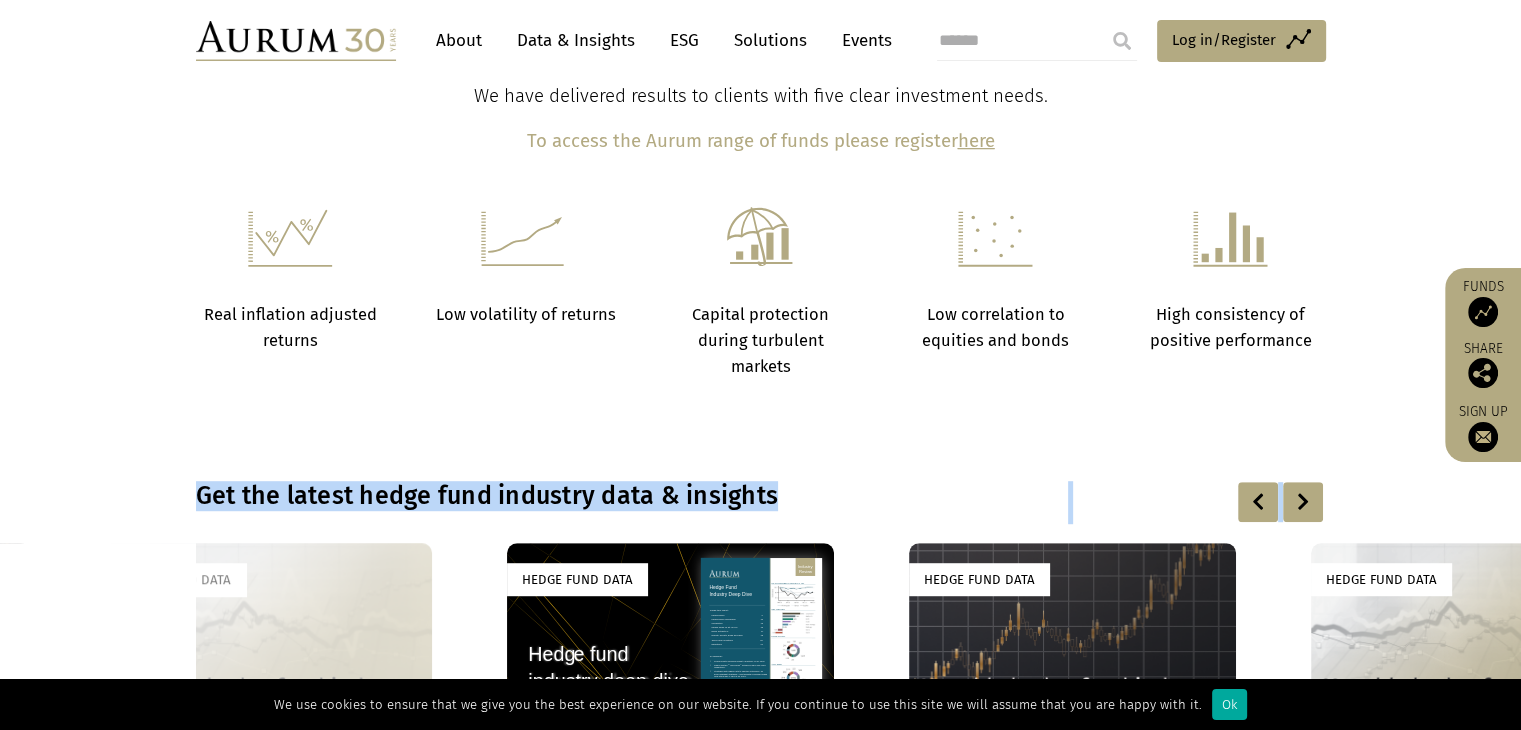 click at bounding box center (1303, 502) 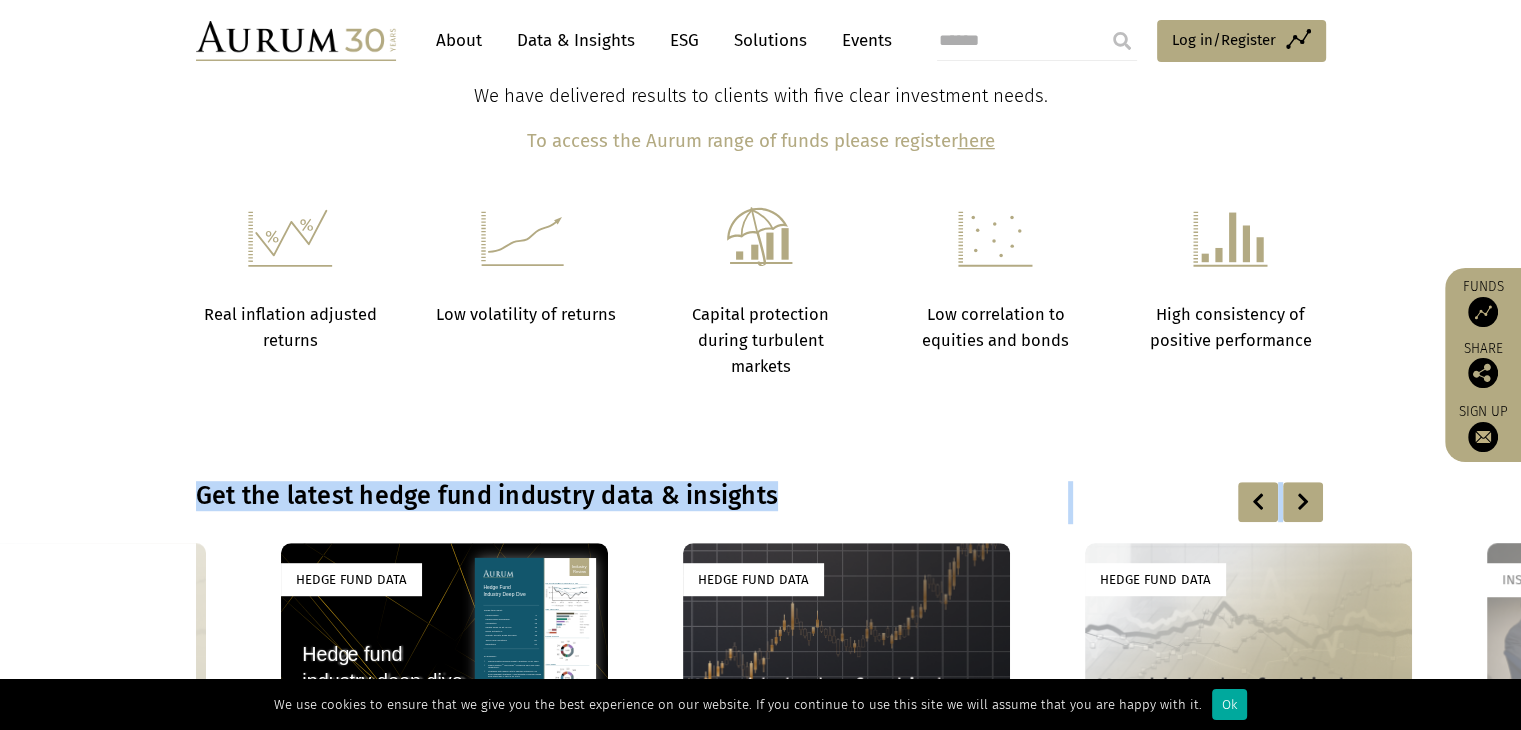 click at bounding box center (1303, 502) 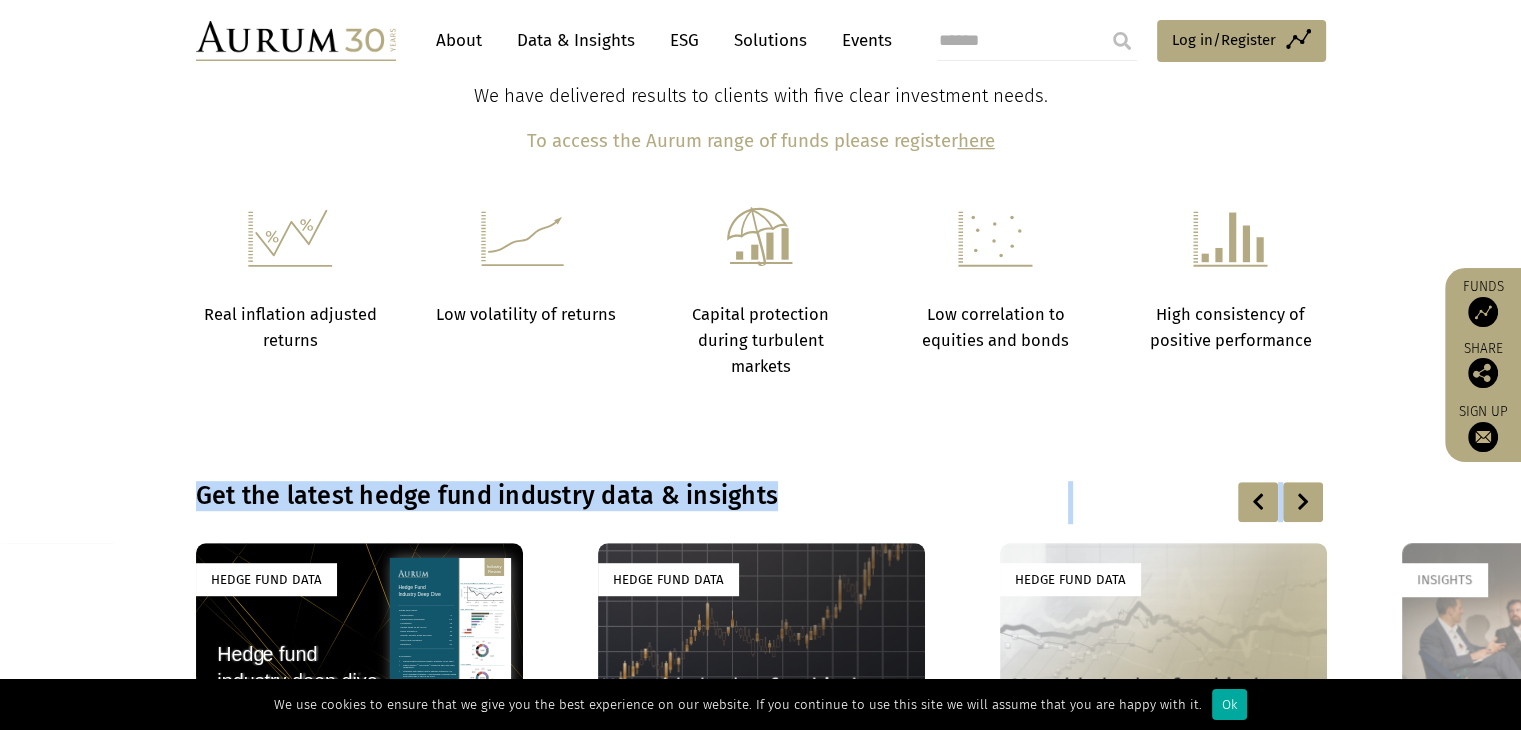 click at bounding box center (1303, 502) 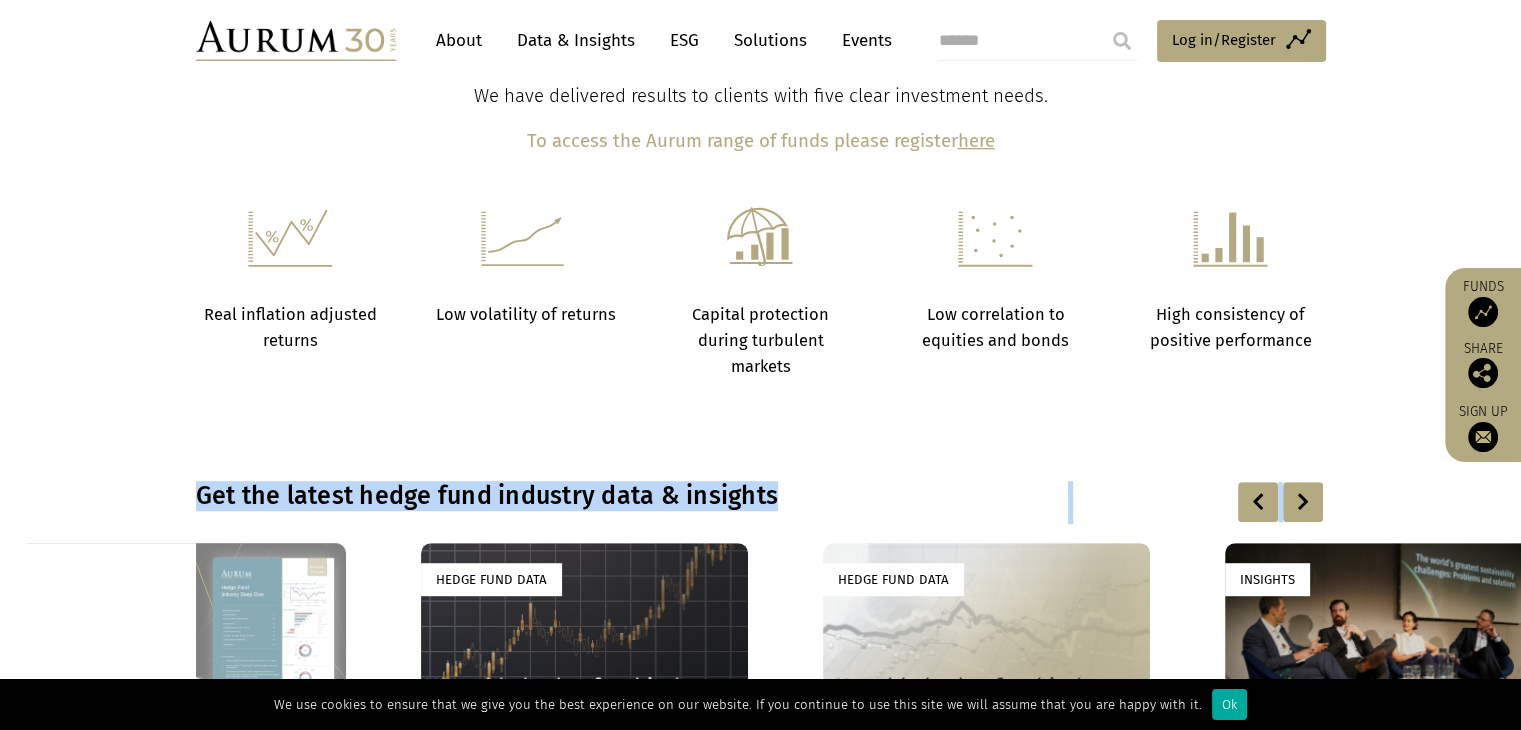 click at bounding box center (1303, 502) 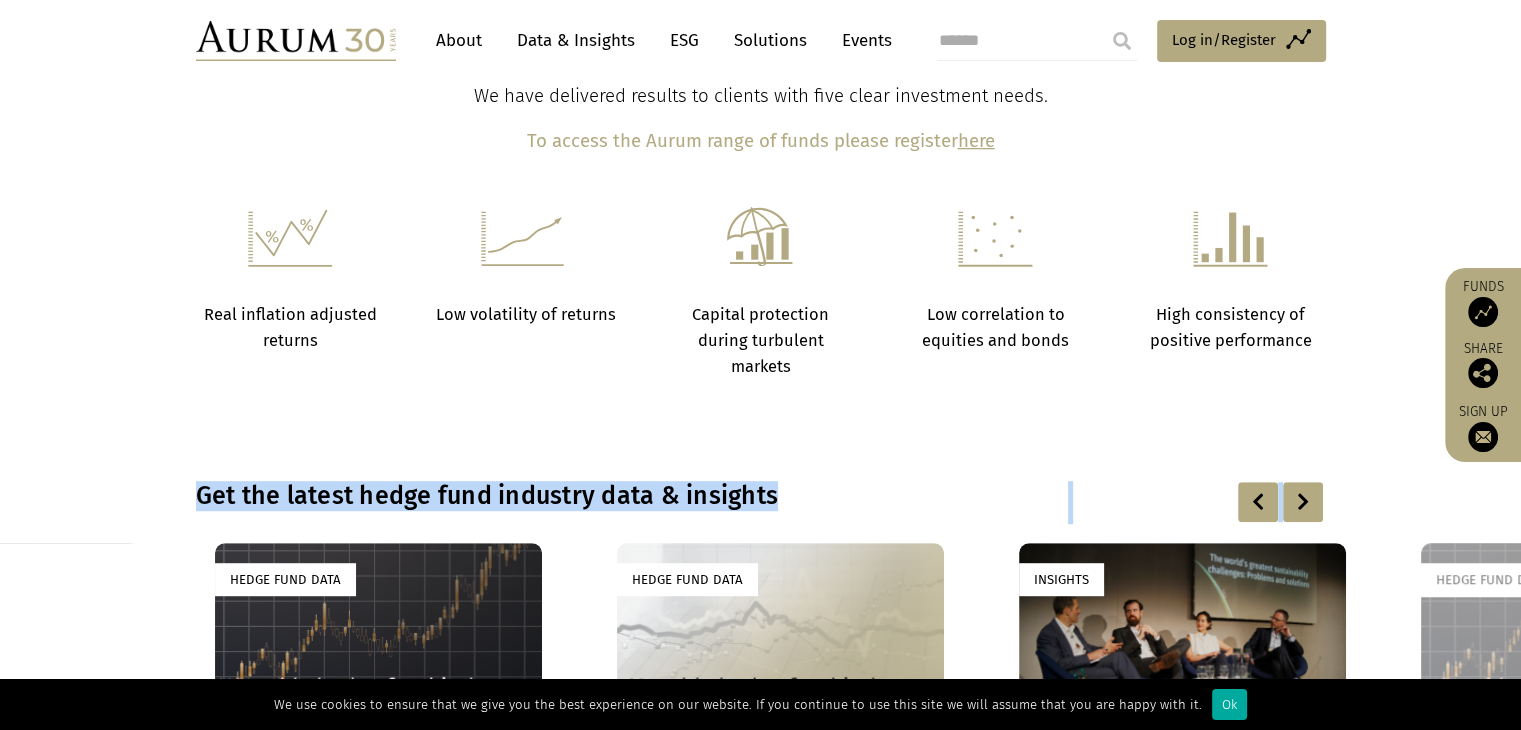 click at bounding box center (1303, 502) 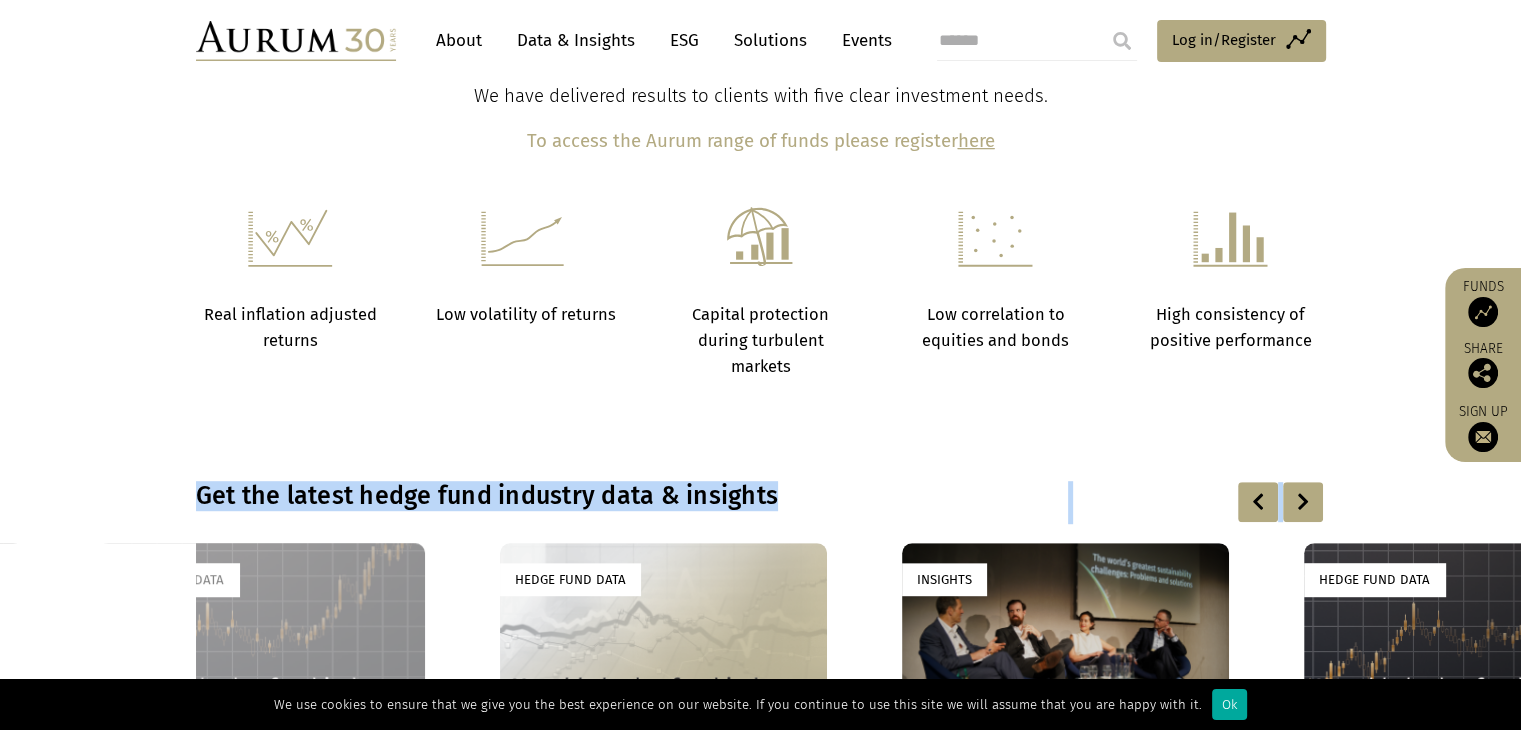 click at bounding box center [1303, 502] 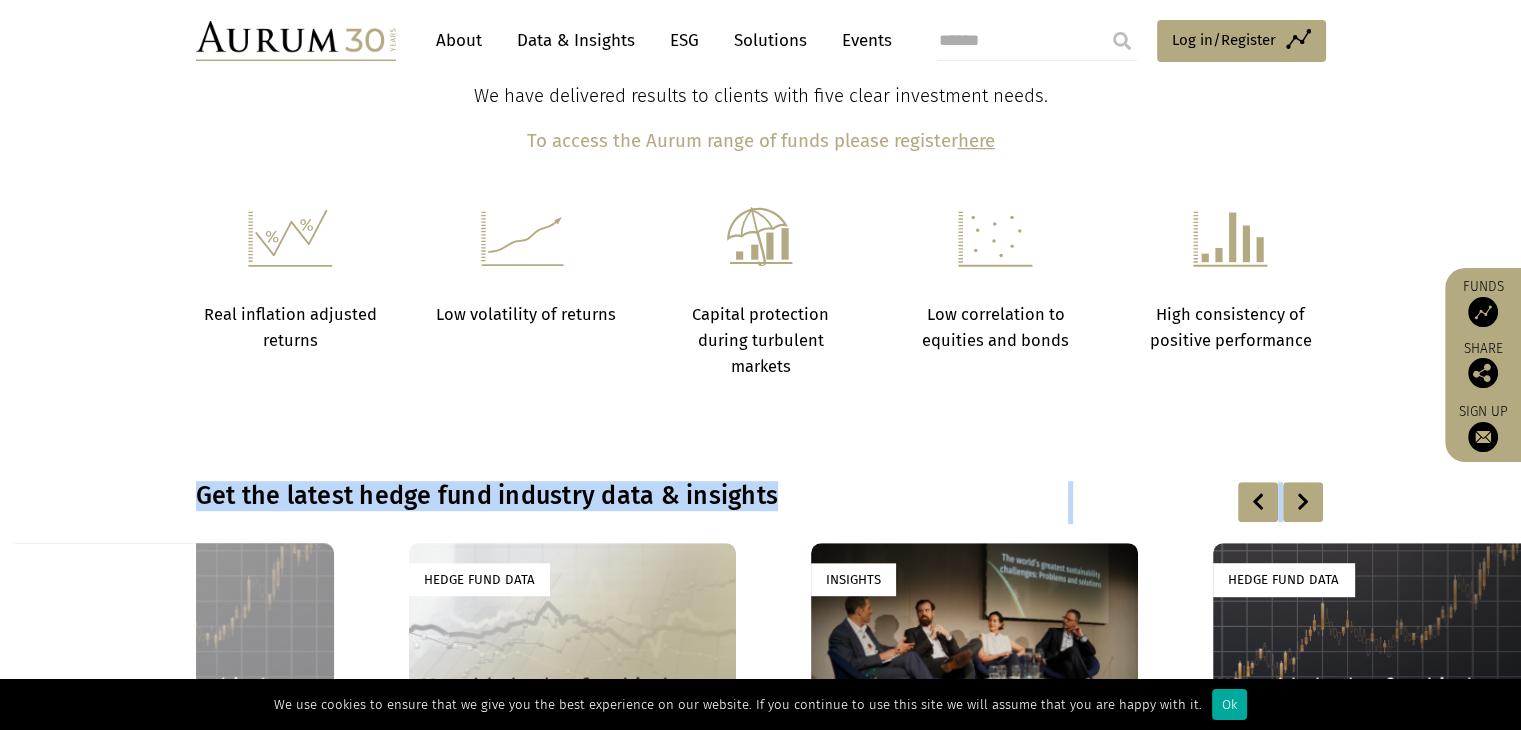 click at bounding box center (1303, 502) 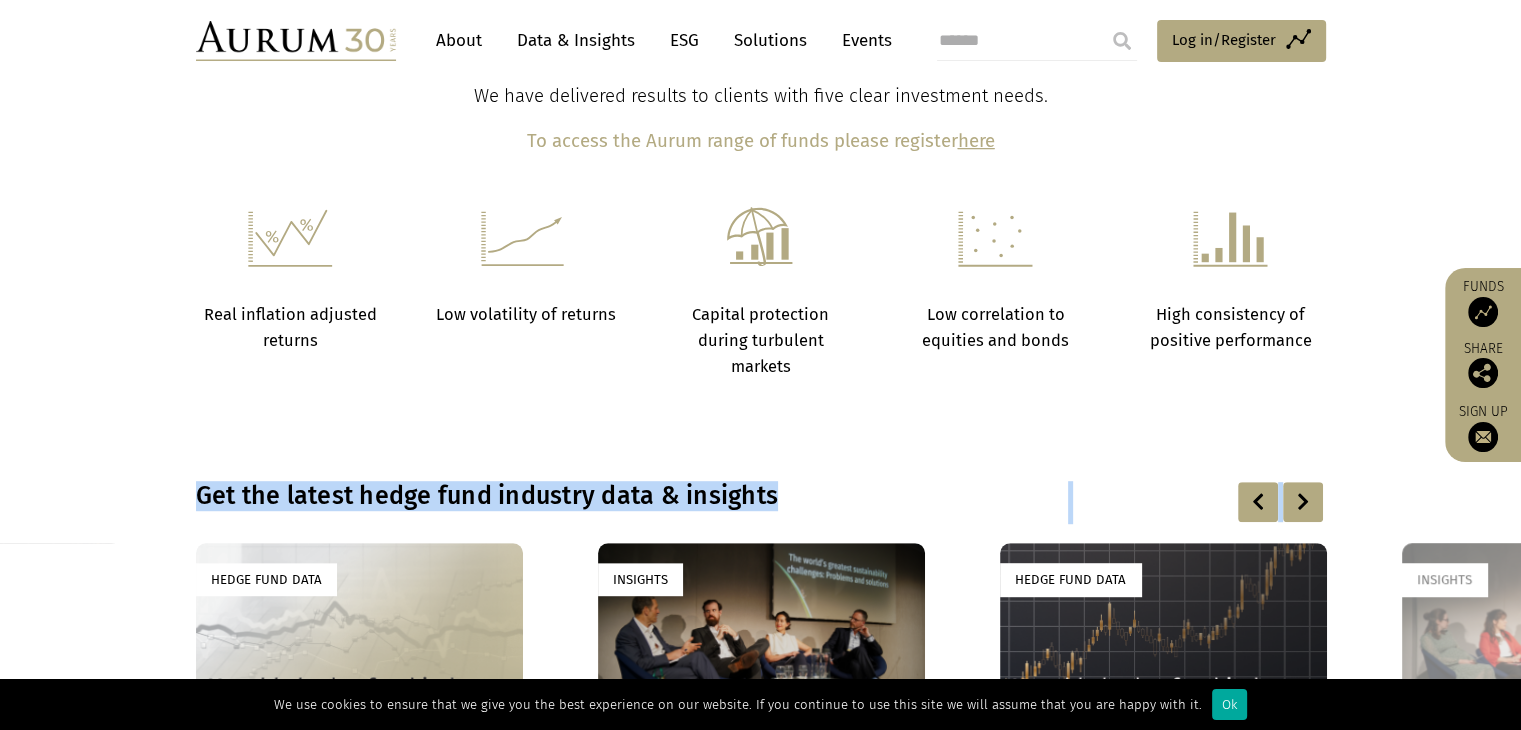 click on "Get the latest hedge fund industry data & insights
Hedge Fund Data
Hedge fund performance by strategy – explore
17/03/2020
Click on the strategy you are interested in and you can then click through further into any  sub-strategy  of interest.
Read in 1 minute" at bounding box center [760, 711] 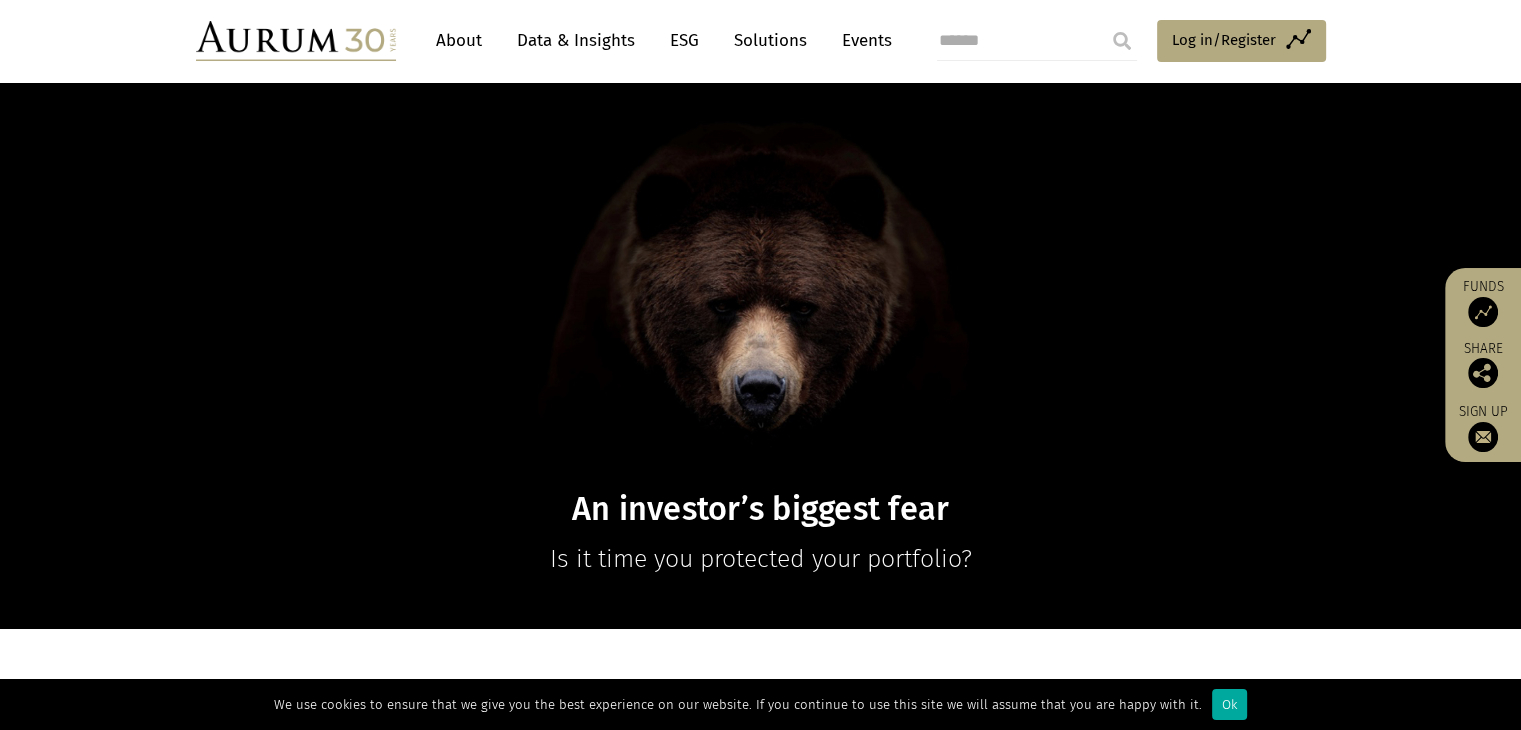 scroll, scrollTop: 0, scrollLeft: 0, axis: both 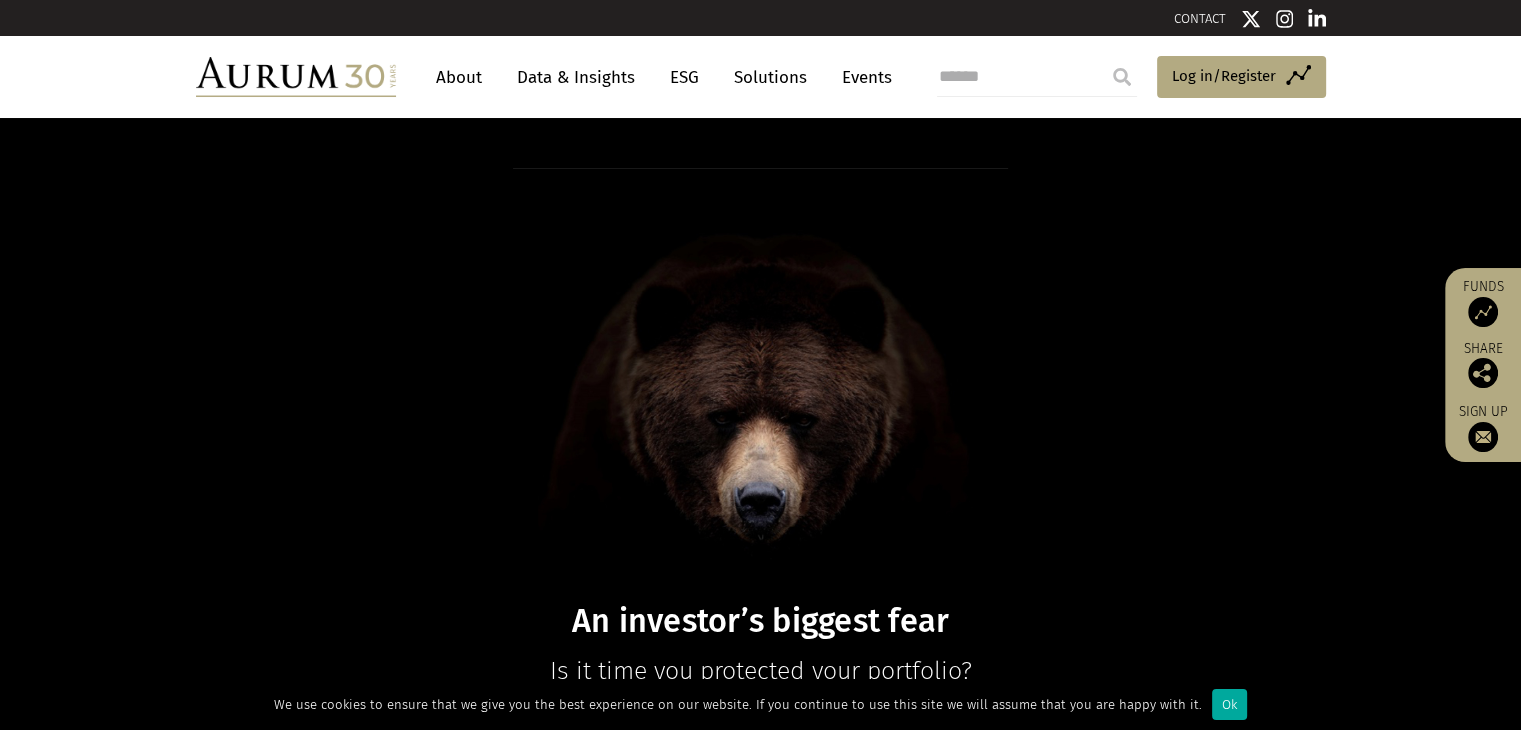 click on "About" at bounding box center (459, 77) 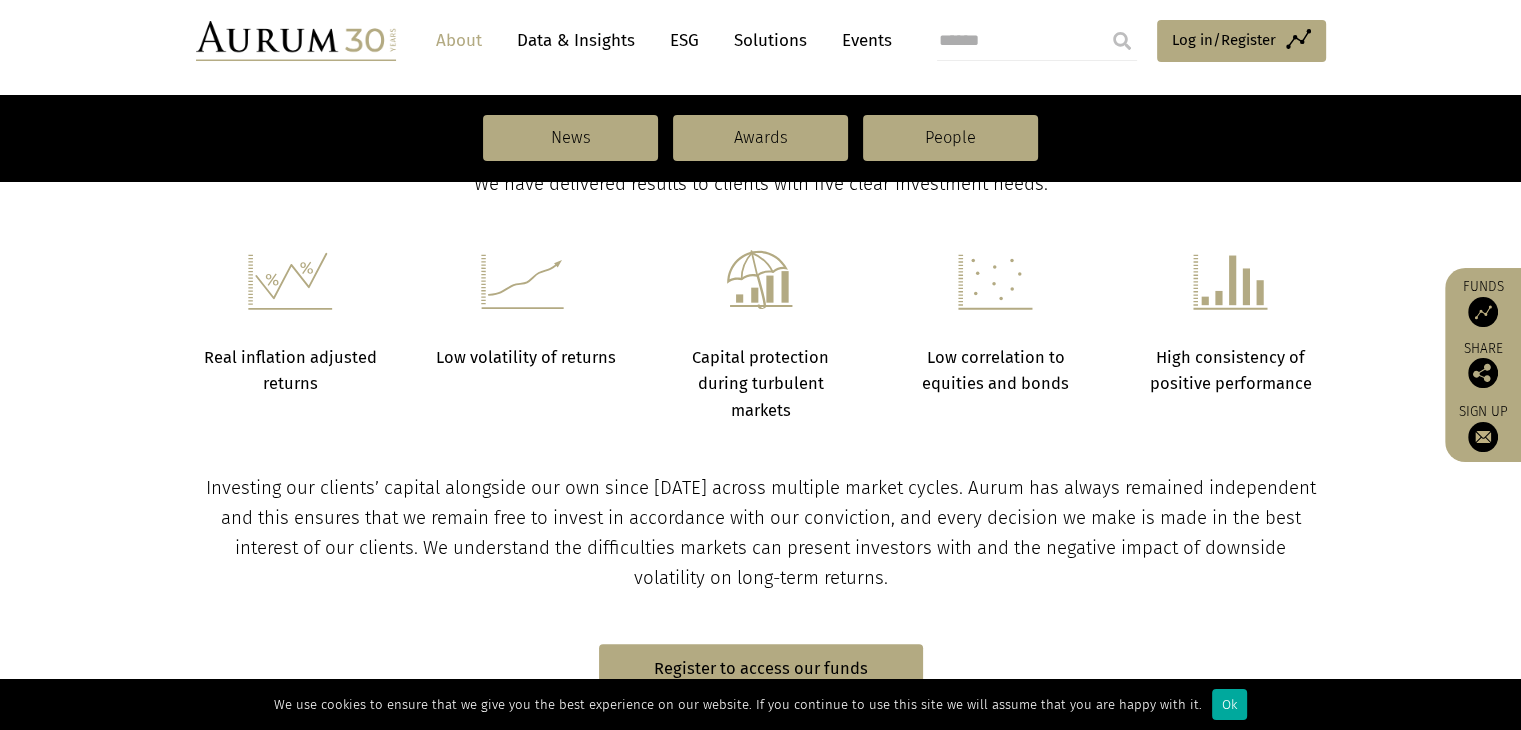 scroll, scrollTop: 768, scrollLeft: 0, axis: vertical 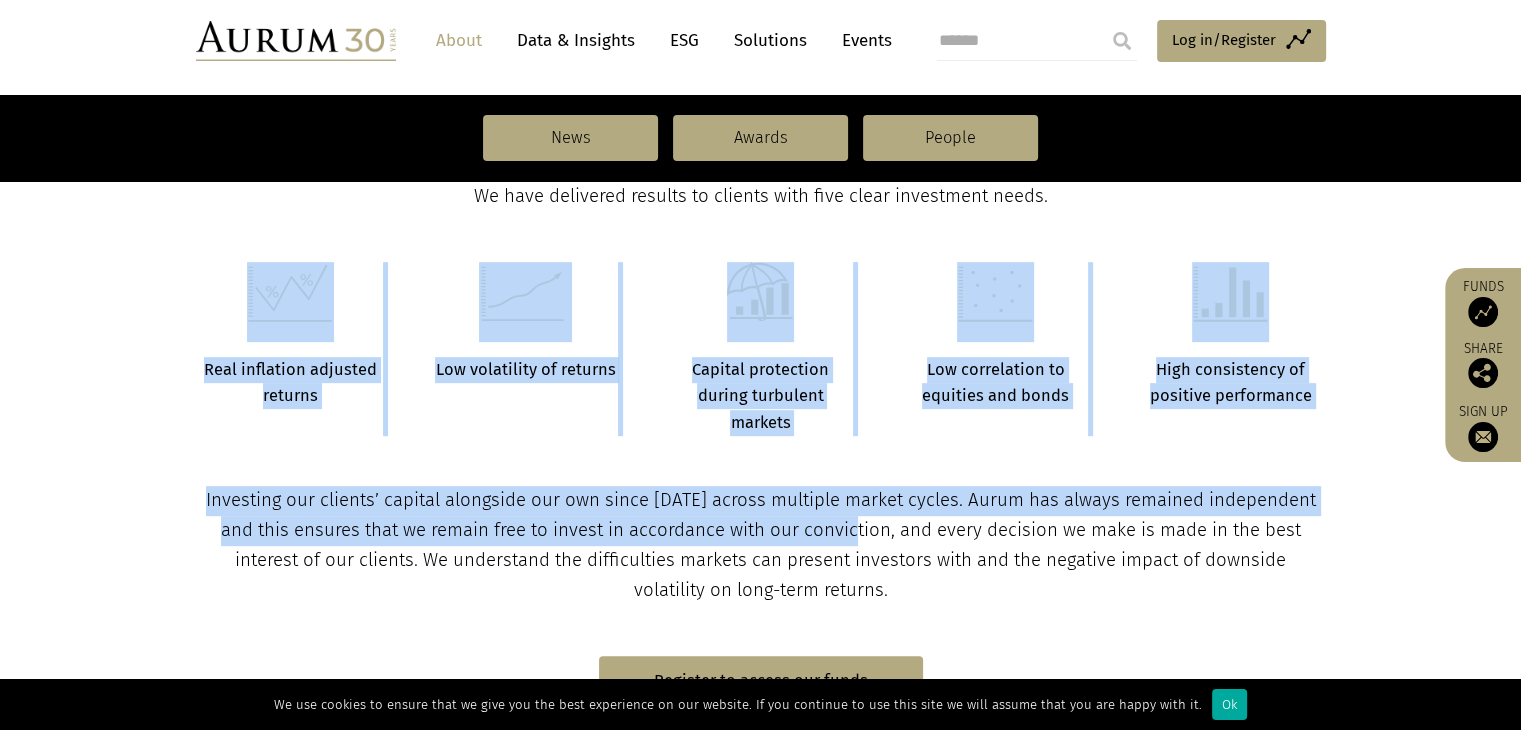 drag, startPoint x: 235, startPoint y: 254, endPoint x: 872, endPoint y: 537, distance: 697.03516 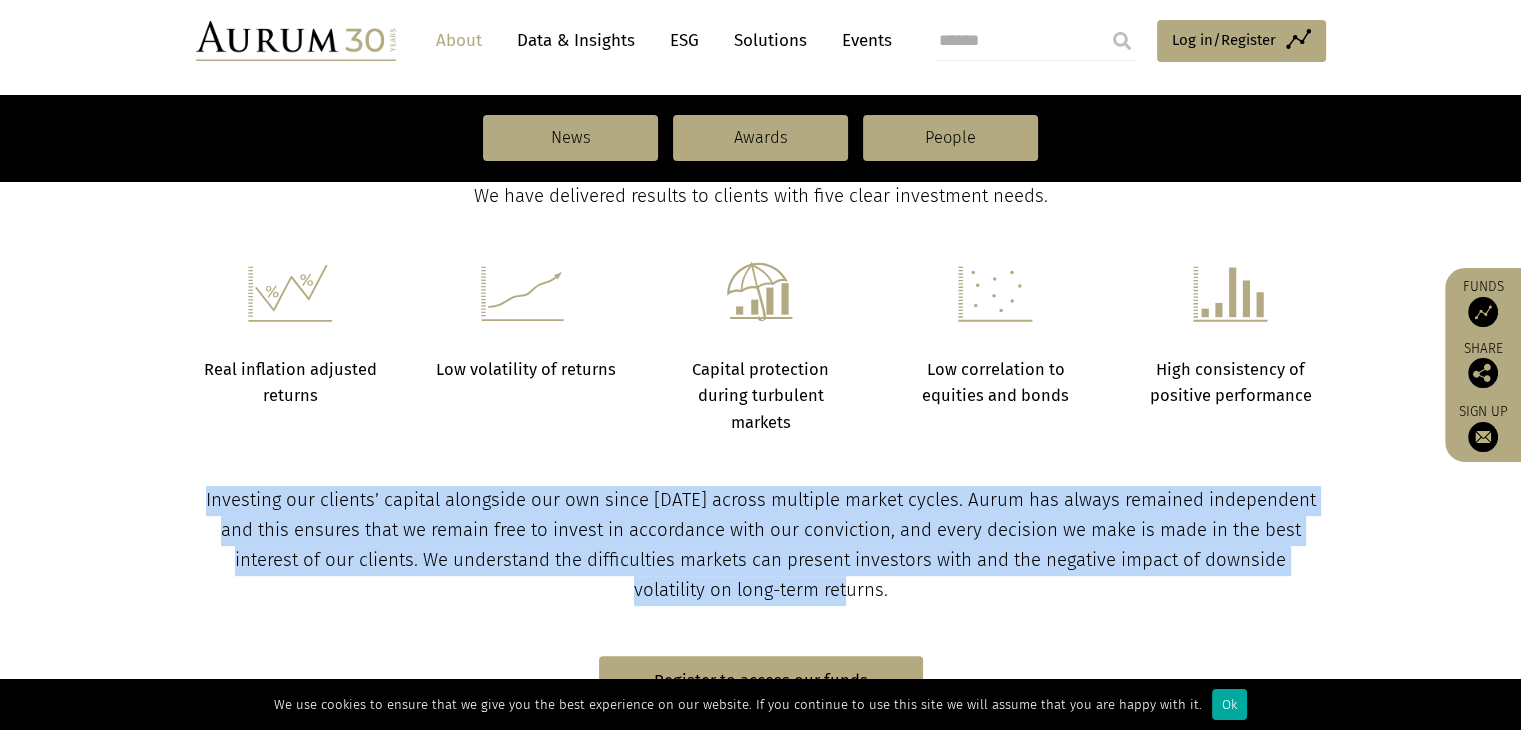 drag, startPoint x: 428, startPoint y: 471, endPoint x: 864, endPoint y: 574, distance: 448.00113 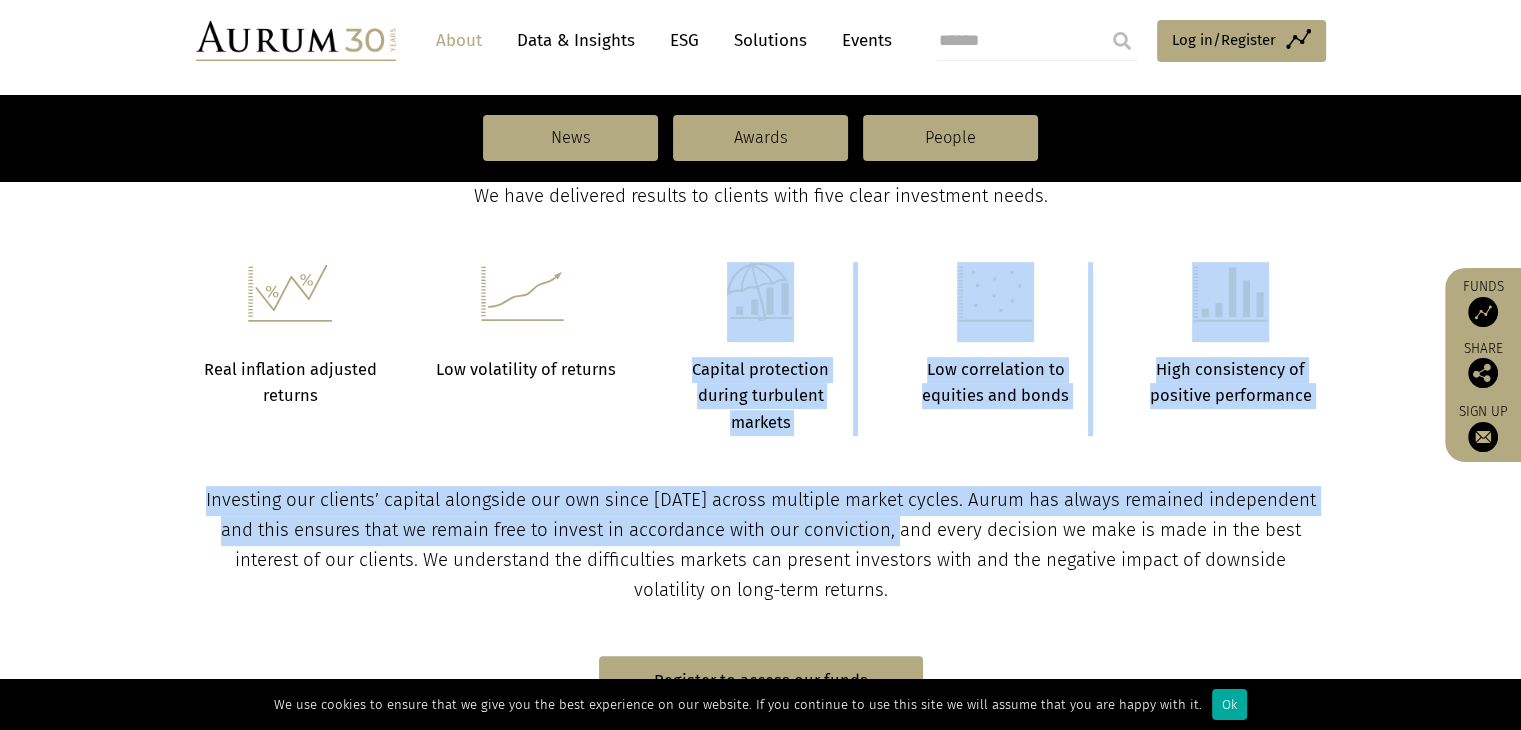 drag, startPoint x: 651, startPoint y: 309, endPoint x: 920, endPoint y: 544, distance: 357.19183 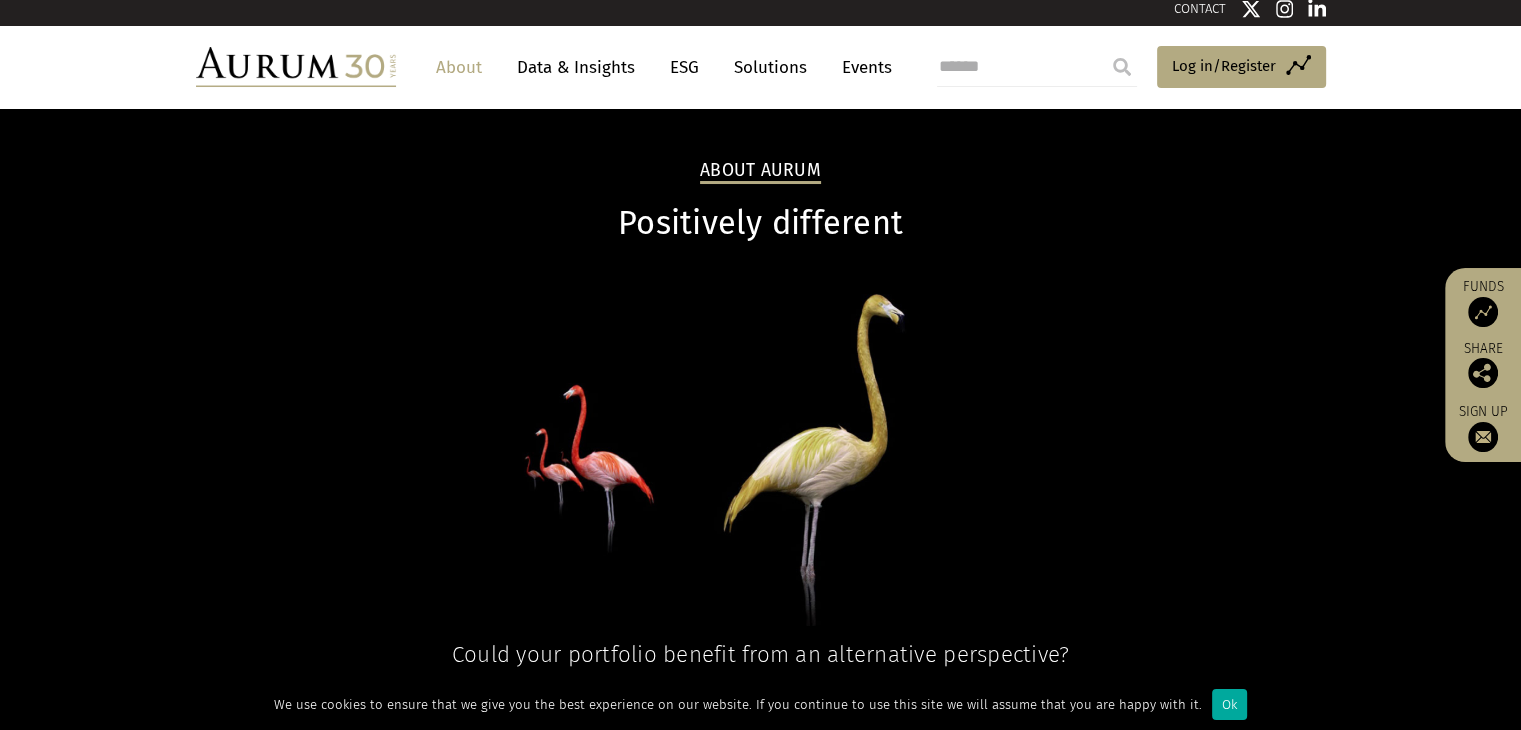 scroll, scrollTop: 0, scrollLeft: 0, axis: both 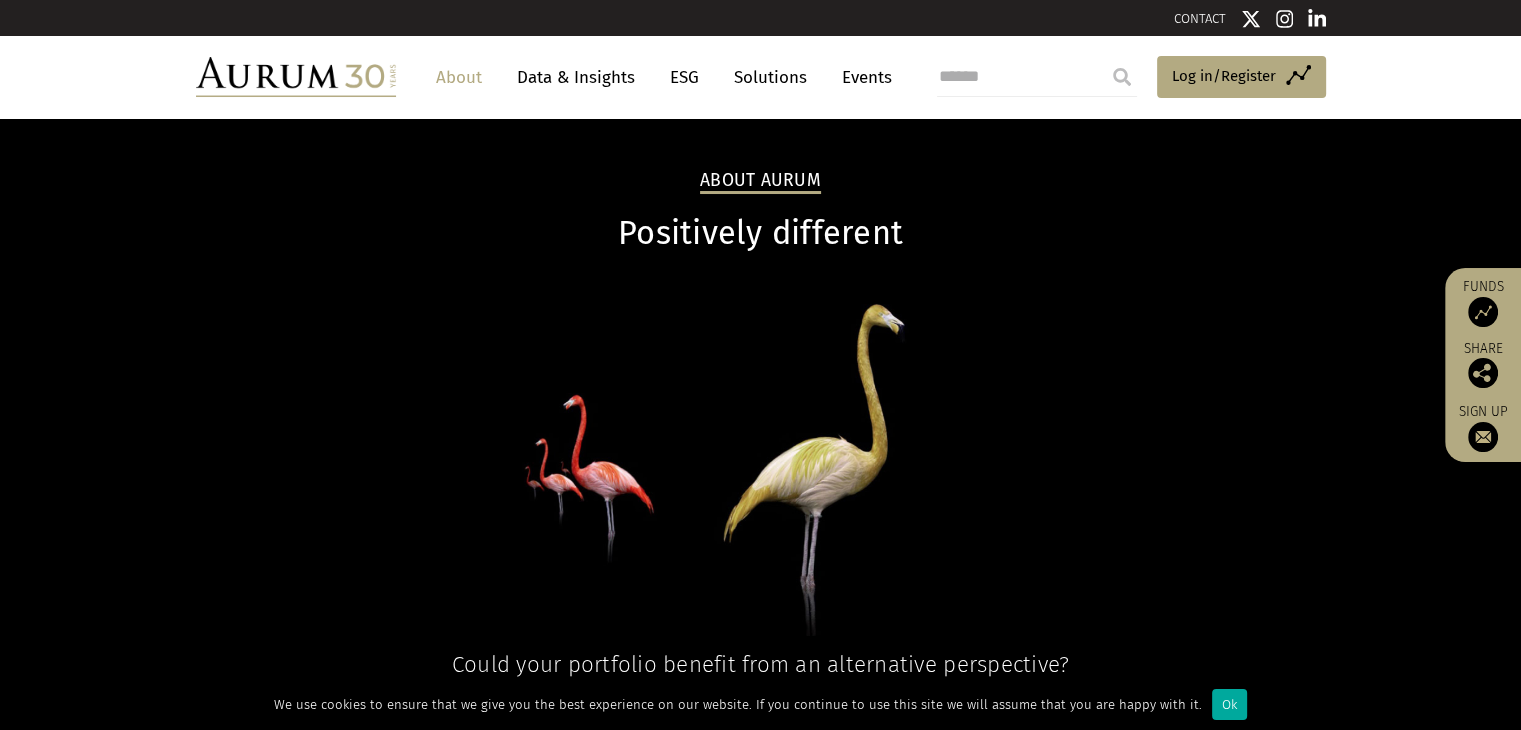 click at bounding box center (296, 77) 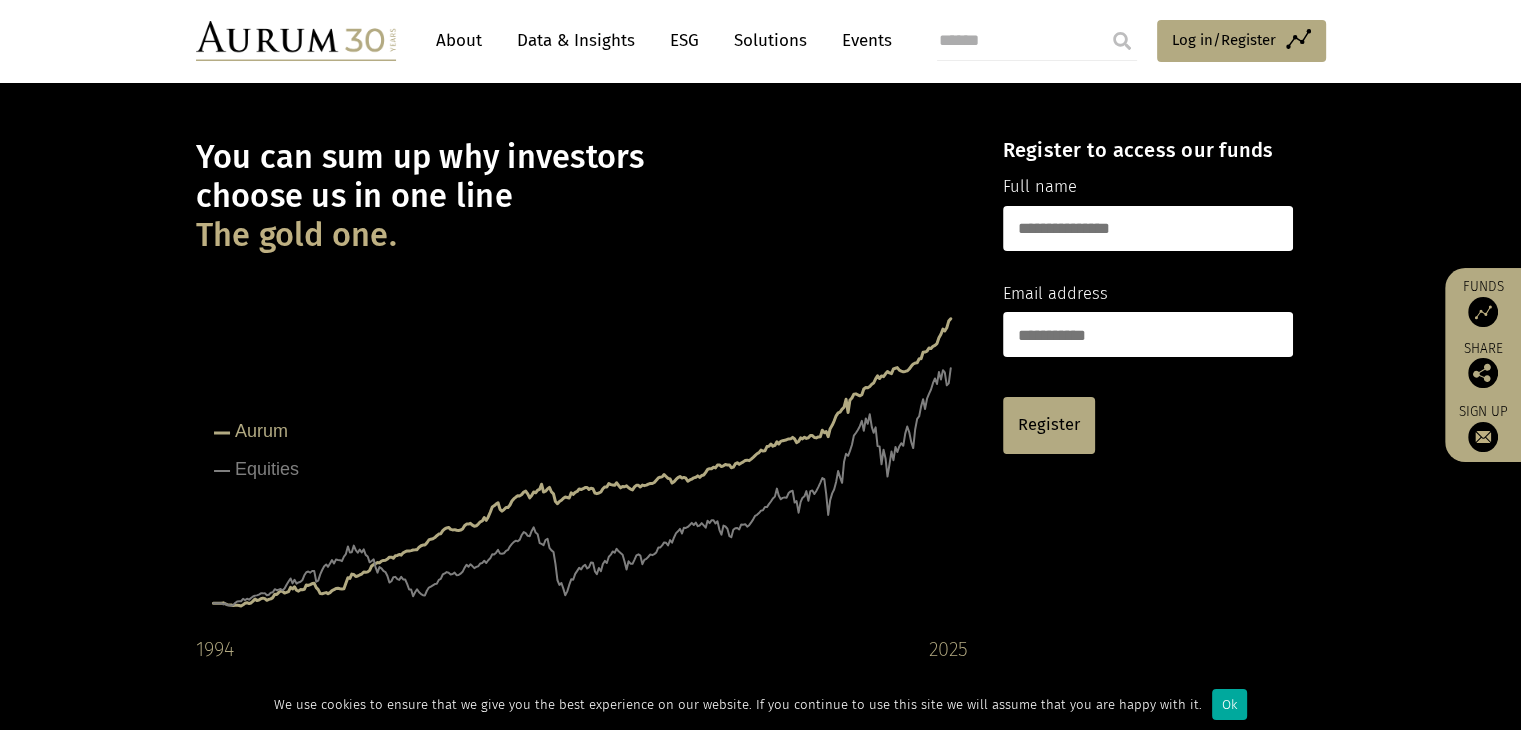 scroll, scrollTop: 0, scrollLeft: 0, axis: both 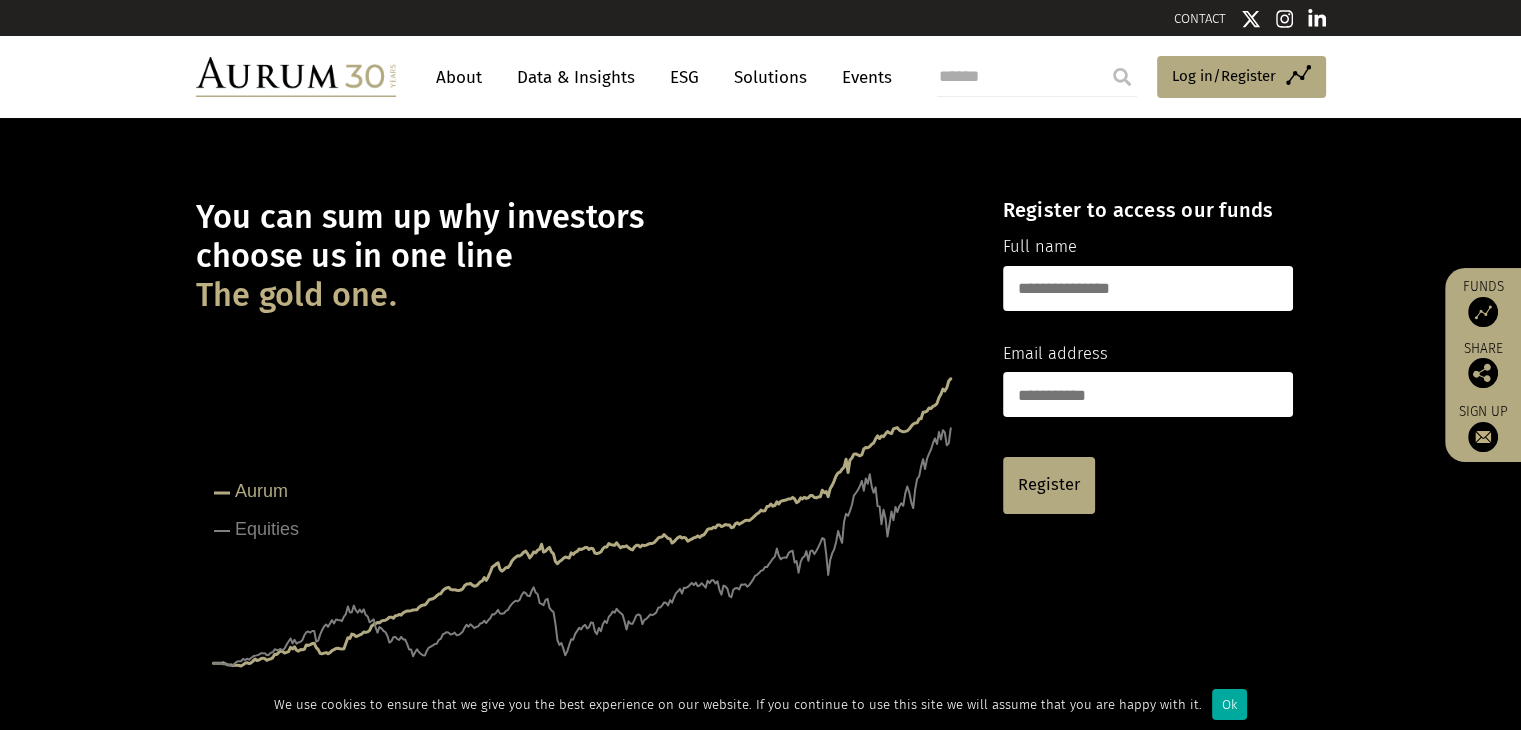 click on "Data & Insights" at bounding box center (576, 77) 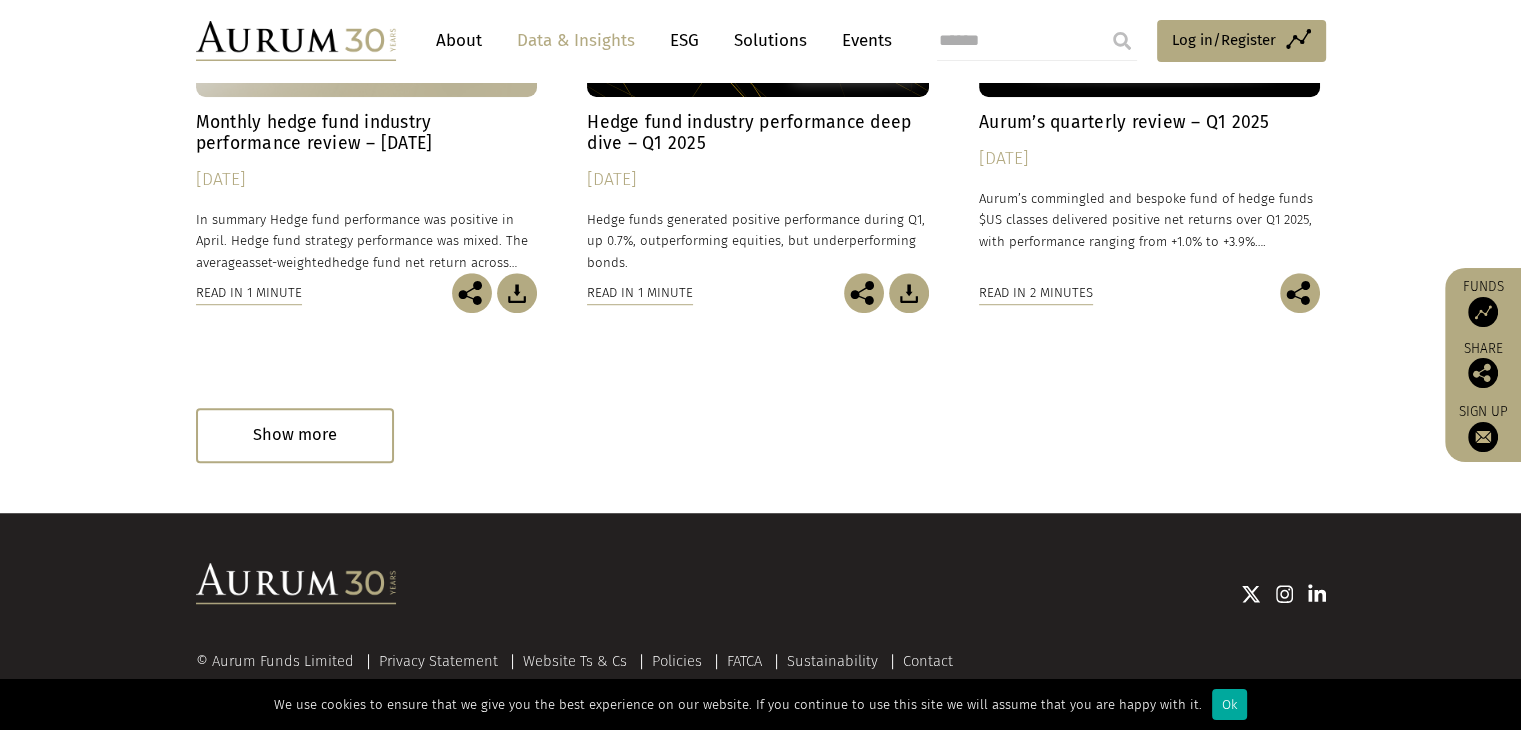 scroll, scrollTop: 1343, scrollLeft: 0, axis: vertical 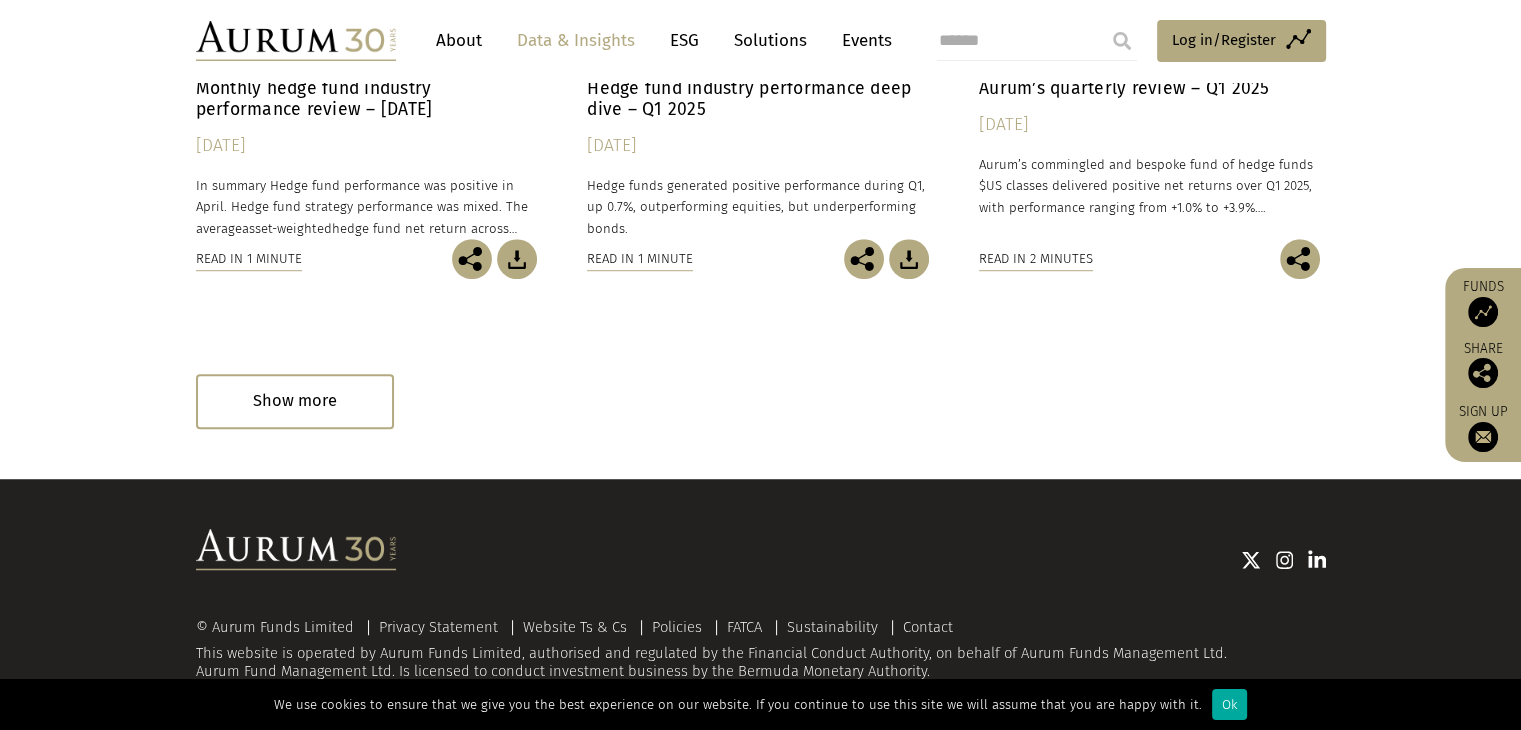 click on "Solutions" at bounding box center (770, 40) 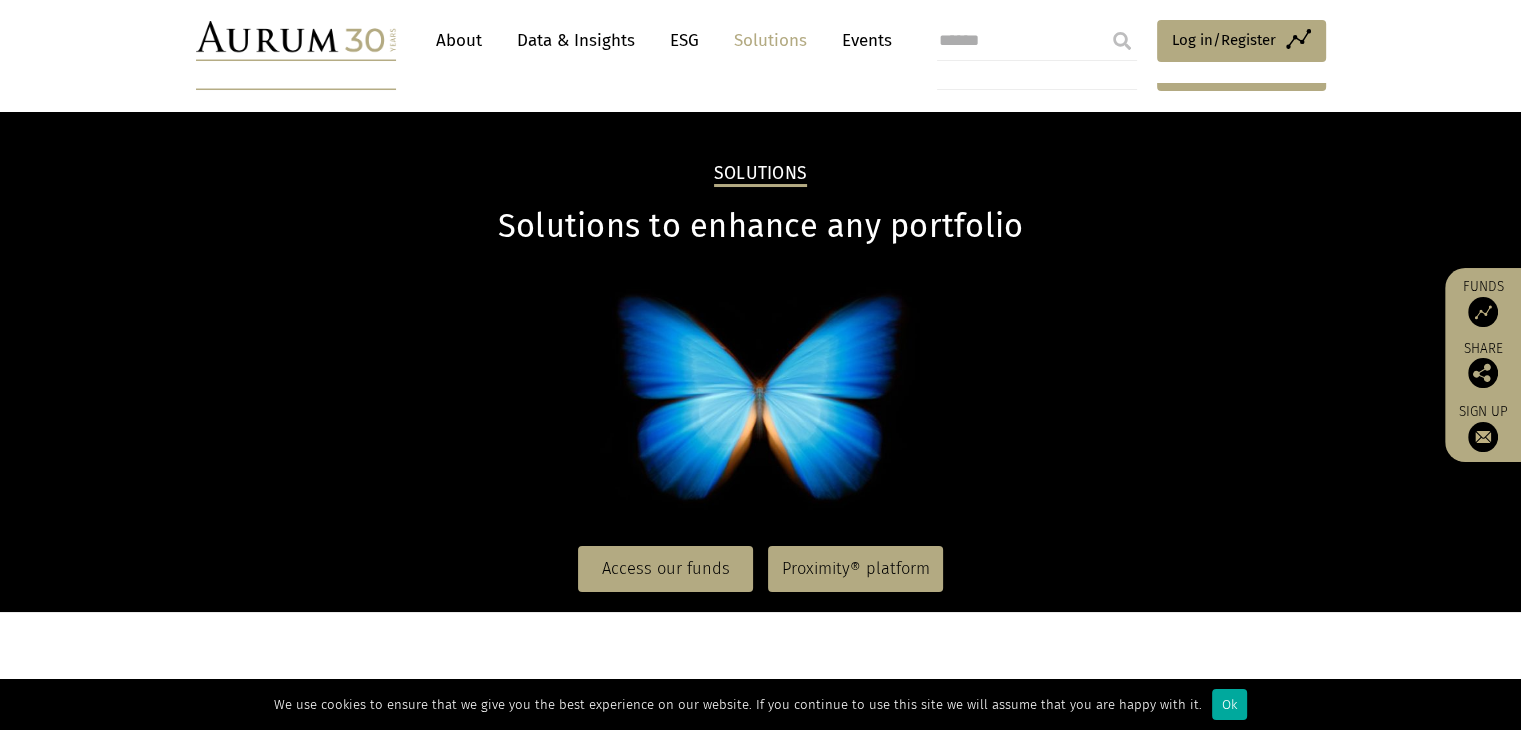 scroll, scrollTop: 0, scrollLeft: 0, axis: both 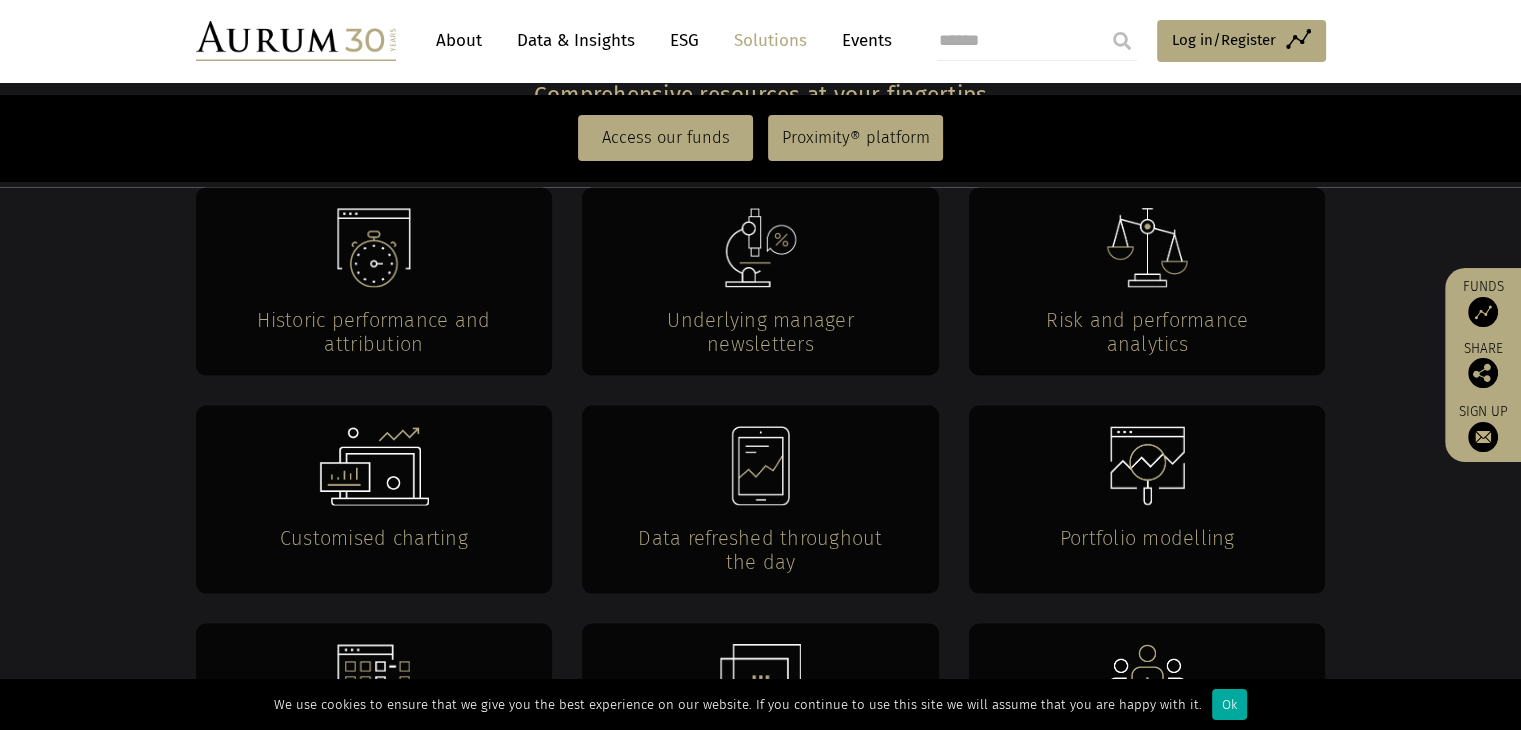 click on "Historic performance and attribution
Underlying manager newsletters
Risk and performance analytics
Customised charting
Data refreshed throughout the day
Portfolio modelling
Industry data
Monthly commentary on all underlying managers
Messaging with Aurum analysts" at bounding box center [761, 499] 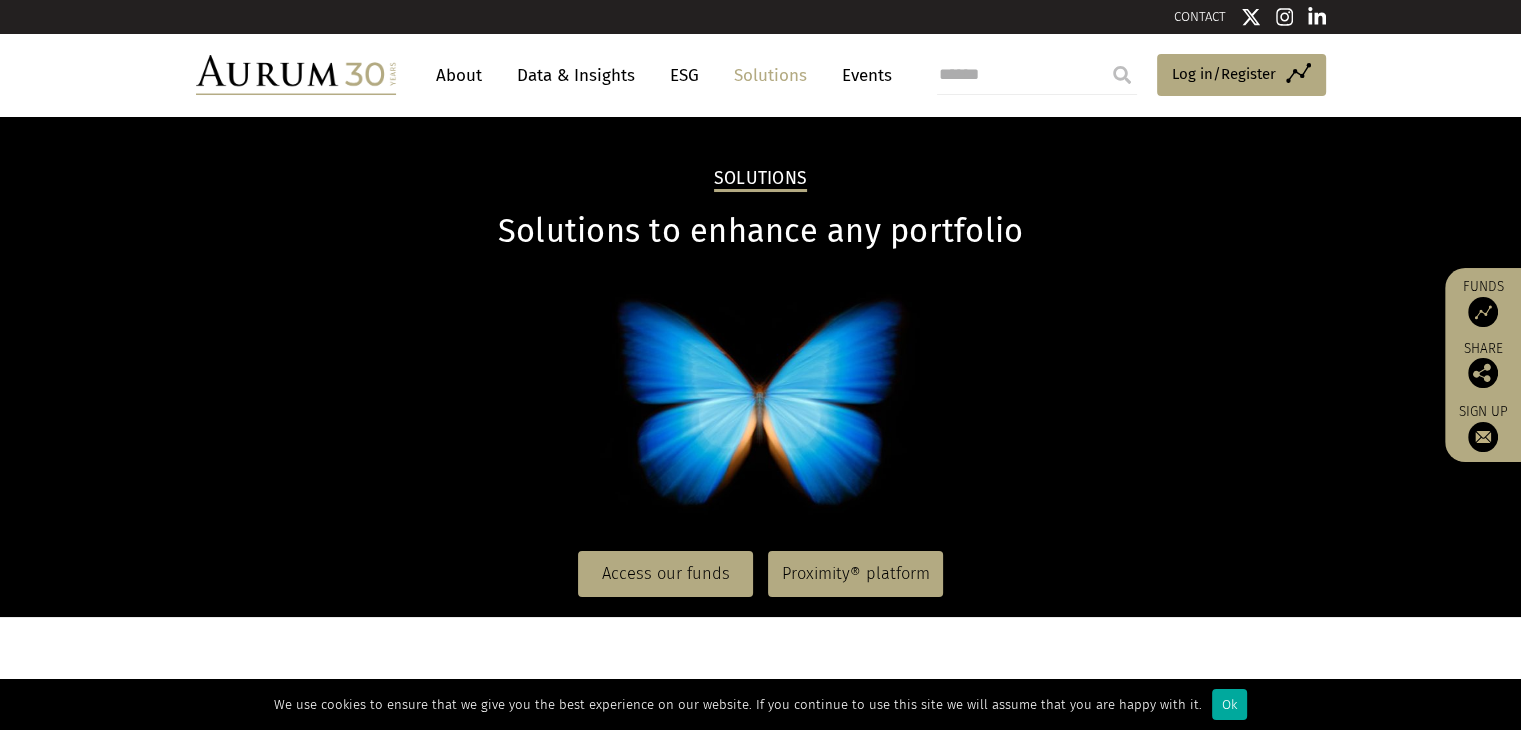 scroll, scrollTop: 0, scrollLeft: 0, axis: both 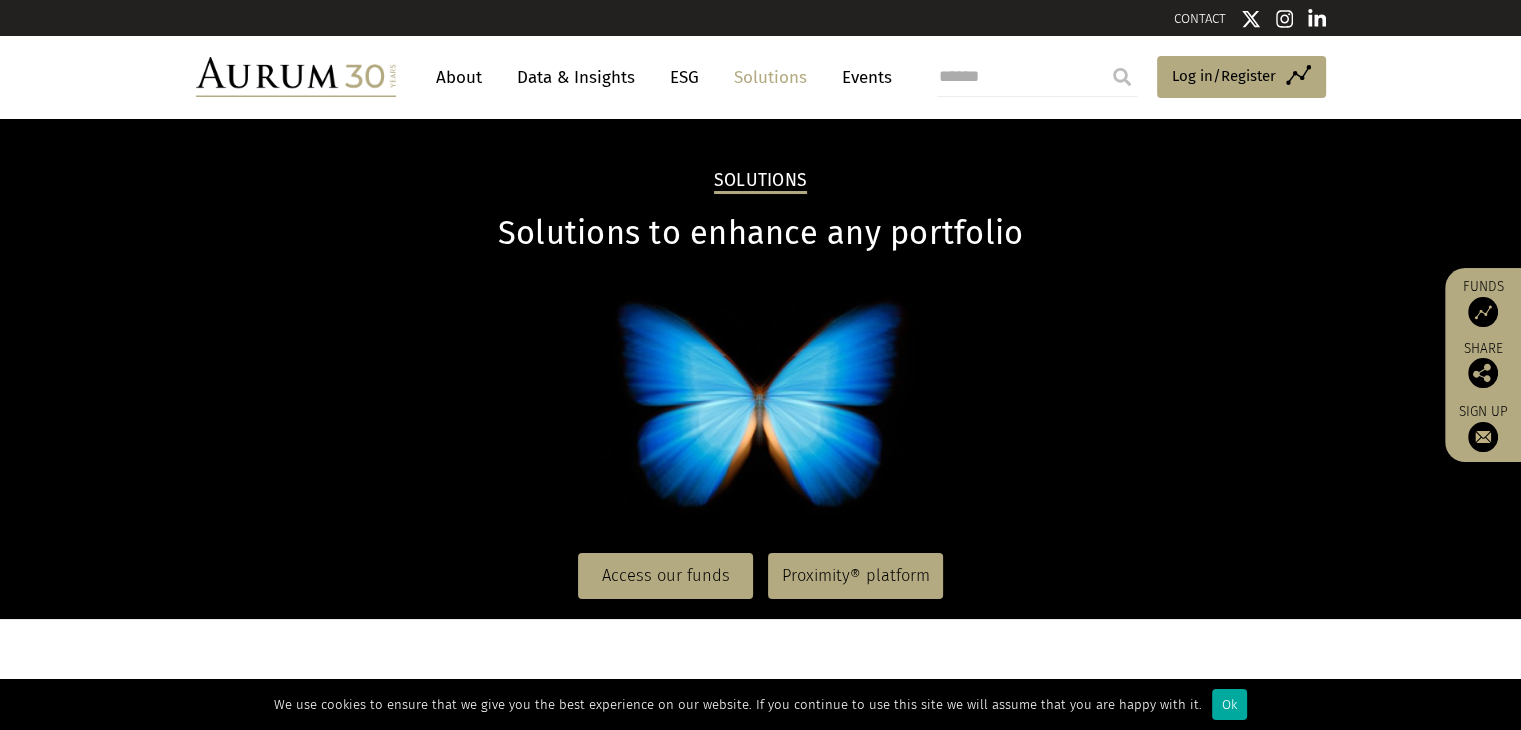 click on "About" at bounding box center (459, 77) 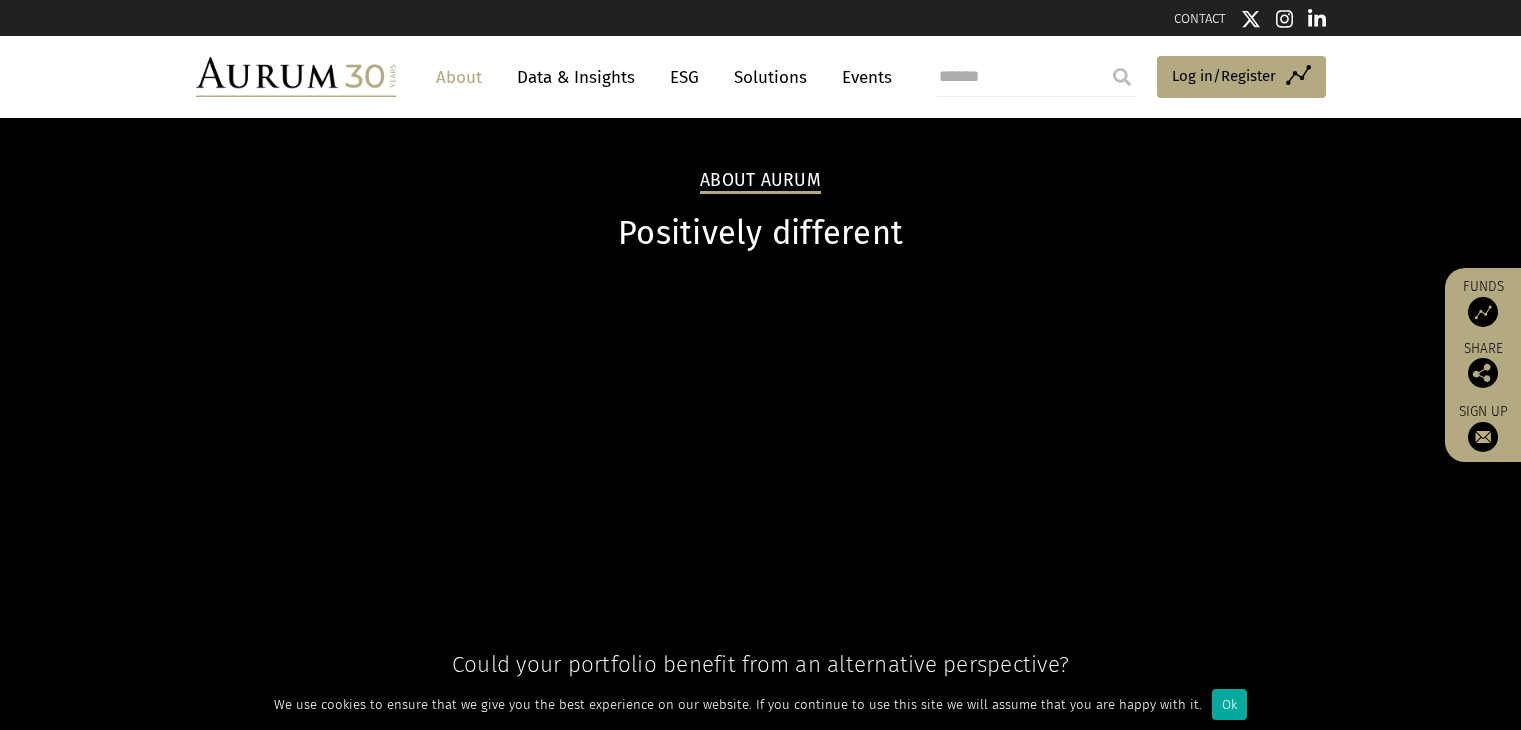 scroll, scrollTop: 0, scrollLeft: 0, axis: both 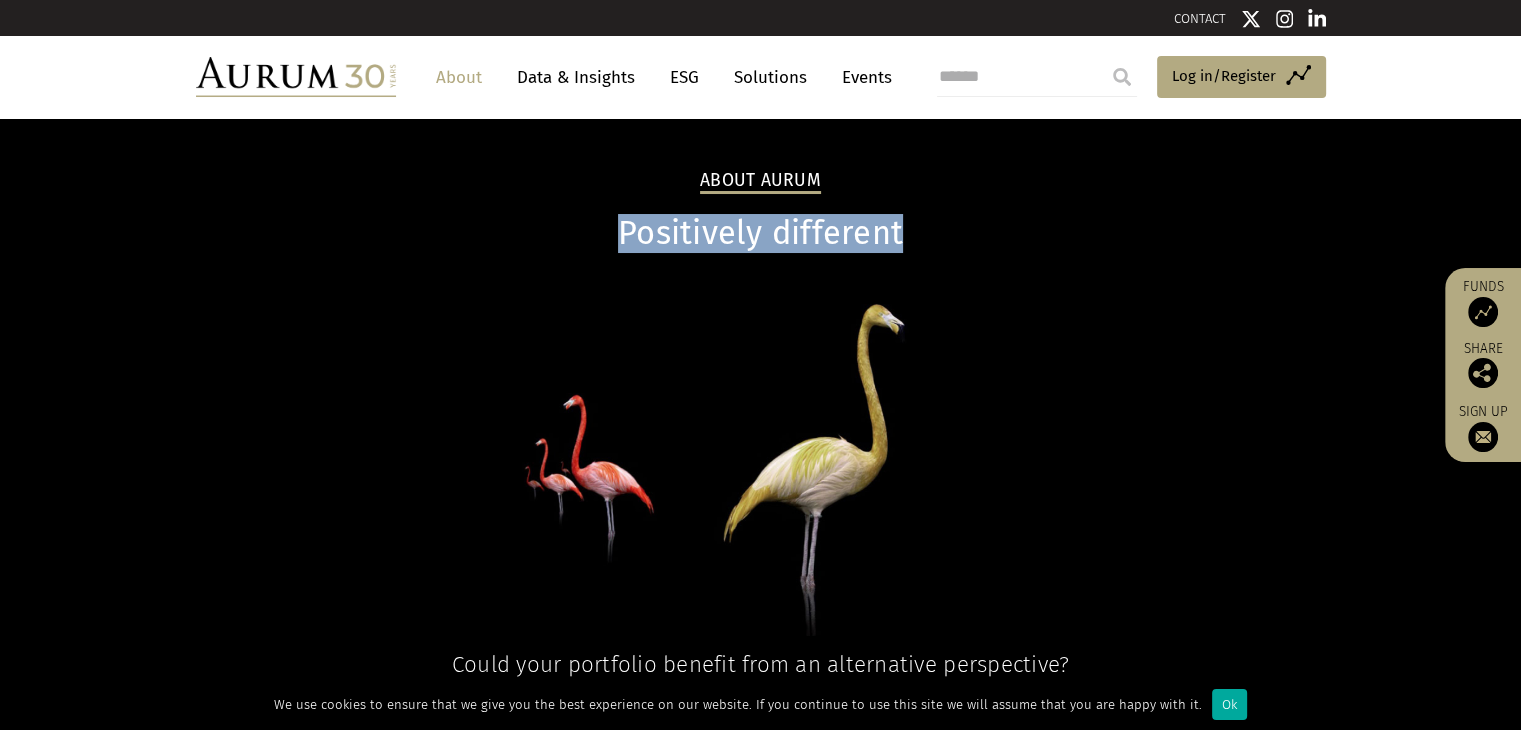 drag, startPoint x: 601, startPoint y: 232, endPoint x: 904, endPoint y: 241, distance: 303.13364 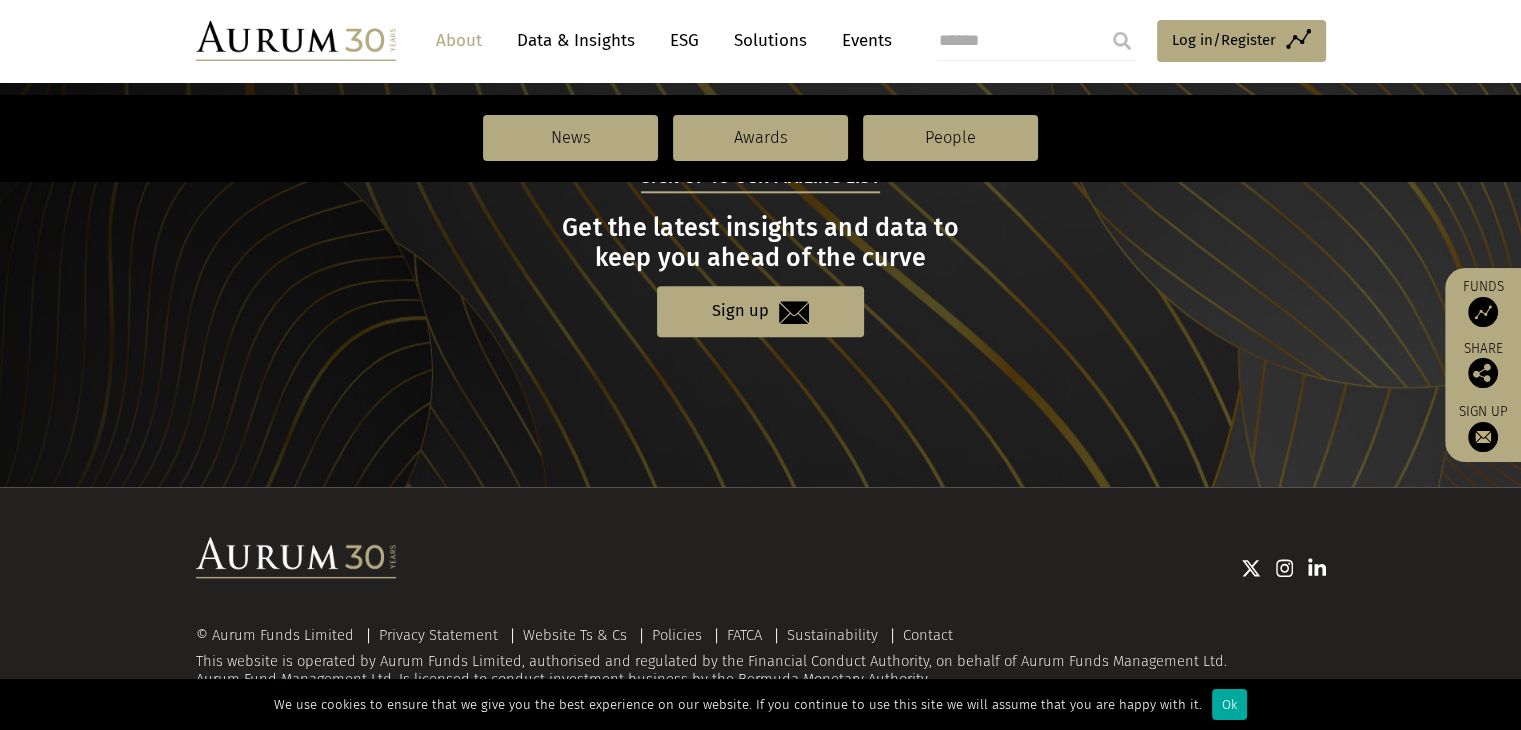 scroll, scrollTop: 2226, scrollLeft: 0, axis: vertical 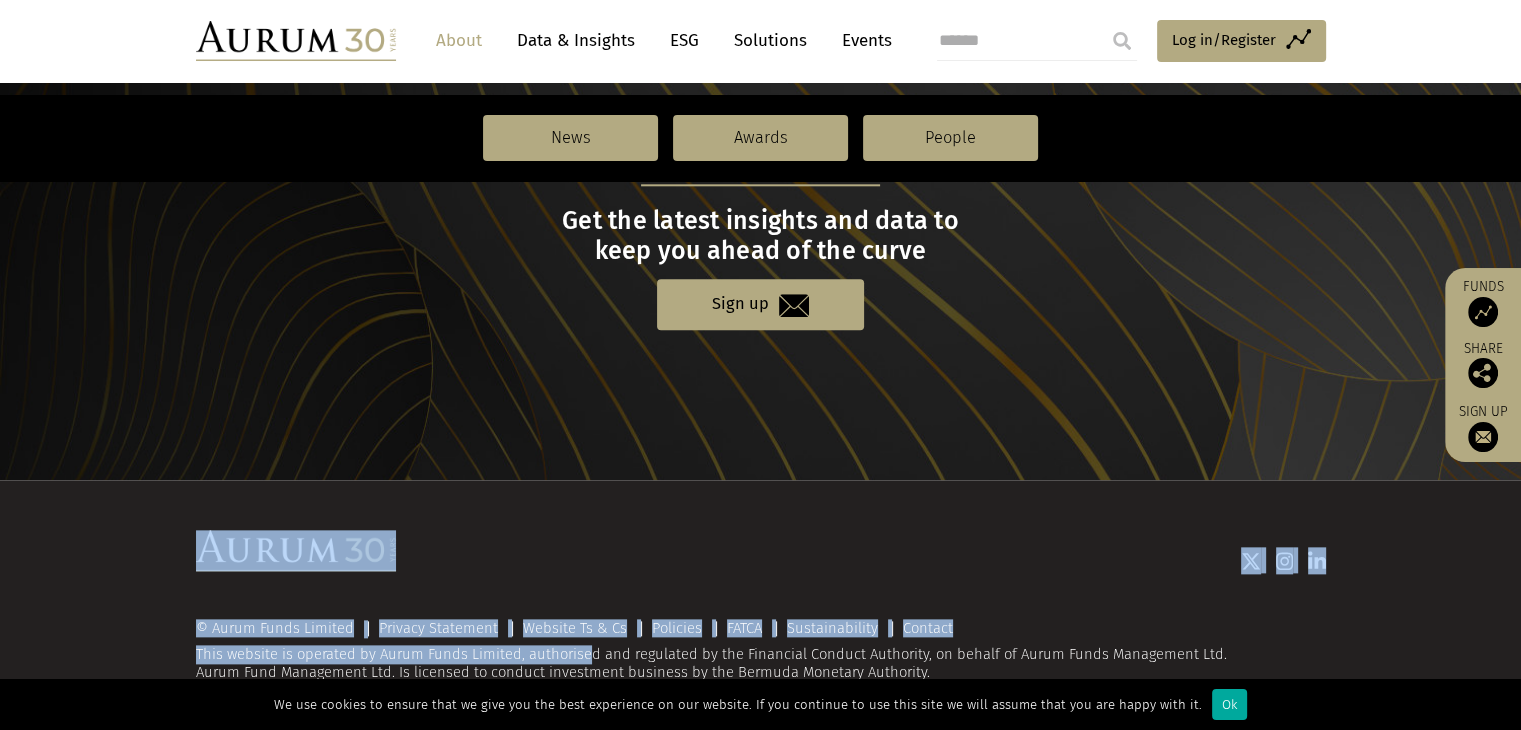 drag, startPoint x: 167, startPoint y: 541, endPoint x: 556, endPoint y: 641, distance: 401.64786 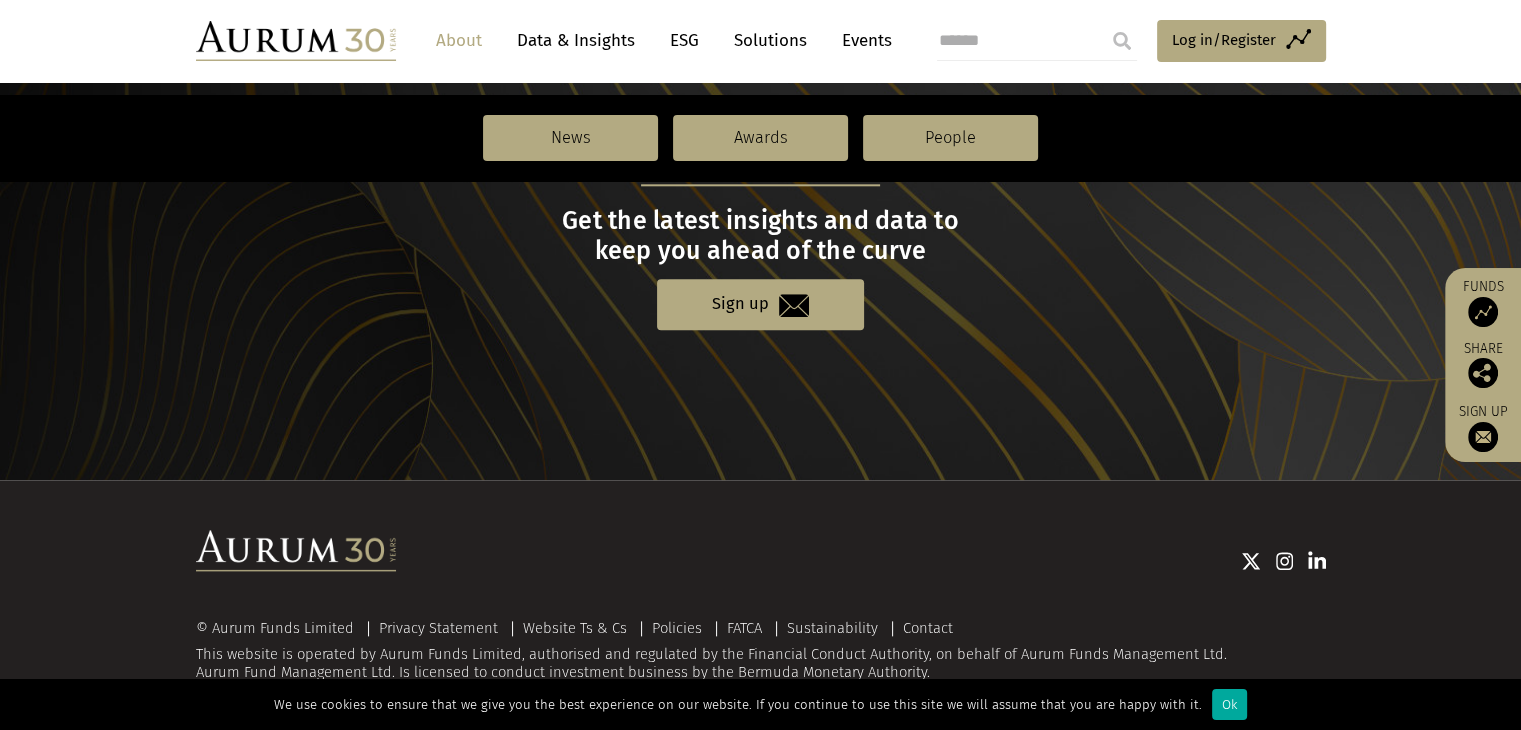 click on "© Aurum Funds Limited
Privacy Statement
Website Ts & Cs
Policies
FATCA
Sustainability
Contact
This website is operated by Aurum Funds Limited, authorised and regulated by the Financial Conduct Authority, on behalf of Aurum Funds Management Ltd.  Aurum Fund Management Ltd. Is licensed to conduct investment business by the Bermuda Monetary Authority." at bounding box center (761, 651) 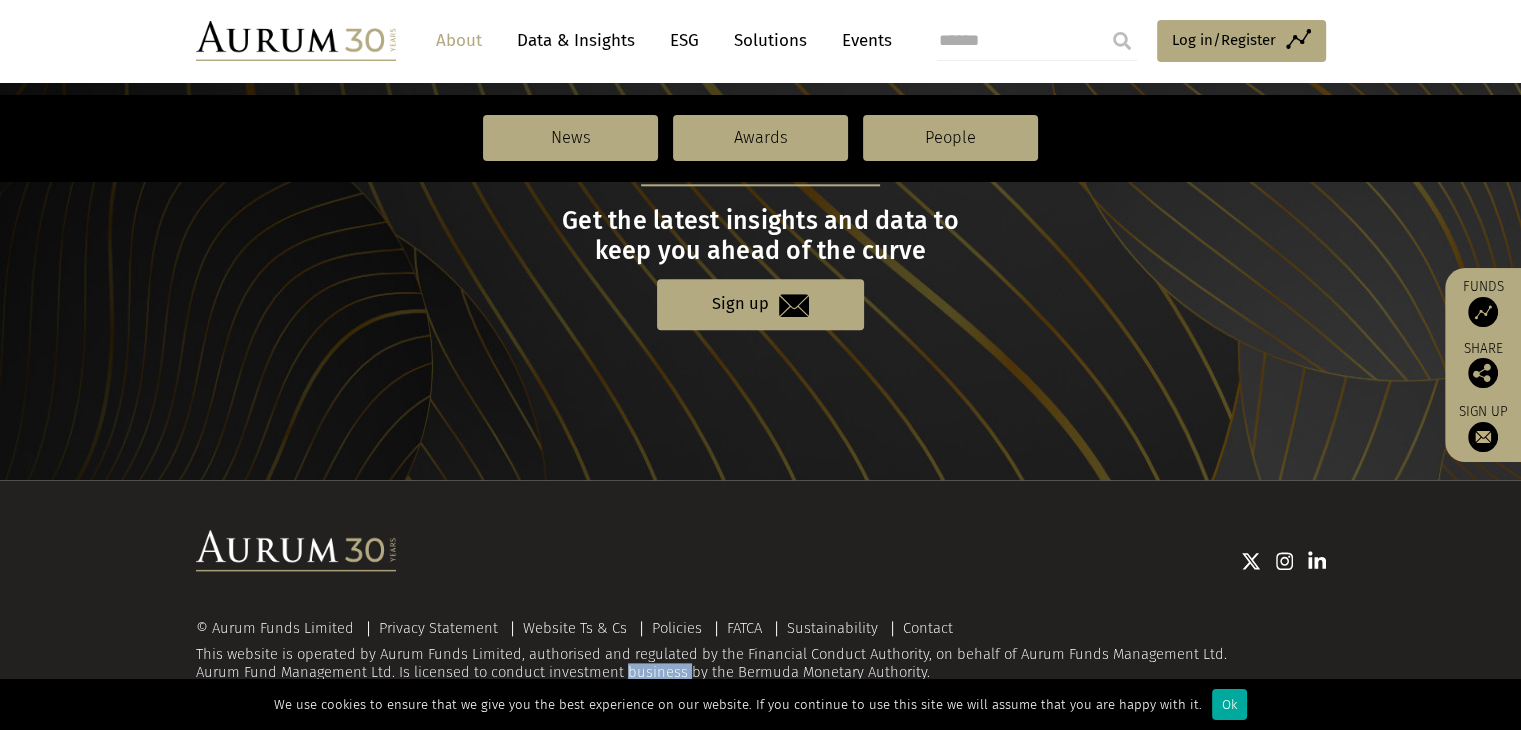 click on "© Aurum Funds Limited
Privacy Statement
Website Ts & Cs
Policies
FATCA
Sustainability
Contact
This website is operated by Aurum Funds Limited, authorised and regulated by the Financial Conduct Authority, on behalf of Aurum Funds Management Ltd.  Aurum Fund Management Ltd. Is licensed to conduct investment business by the Bermuda Monetary Authority." at bounding box center [761, 651] 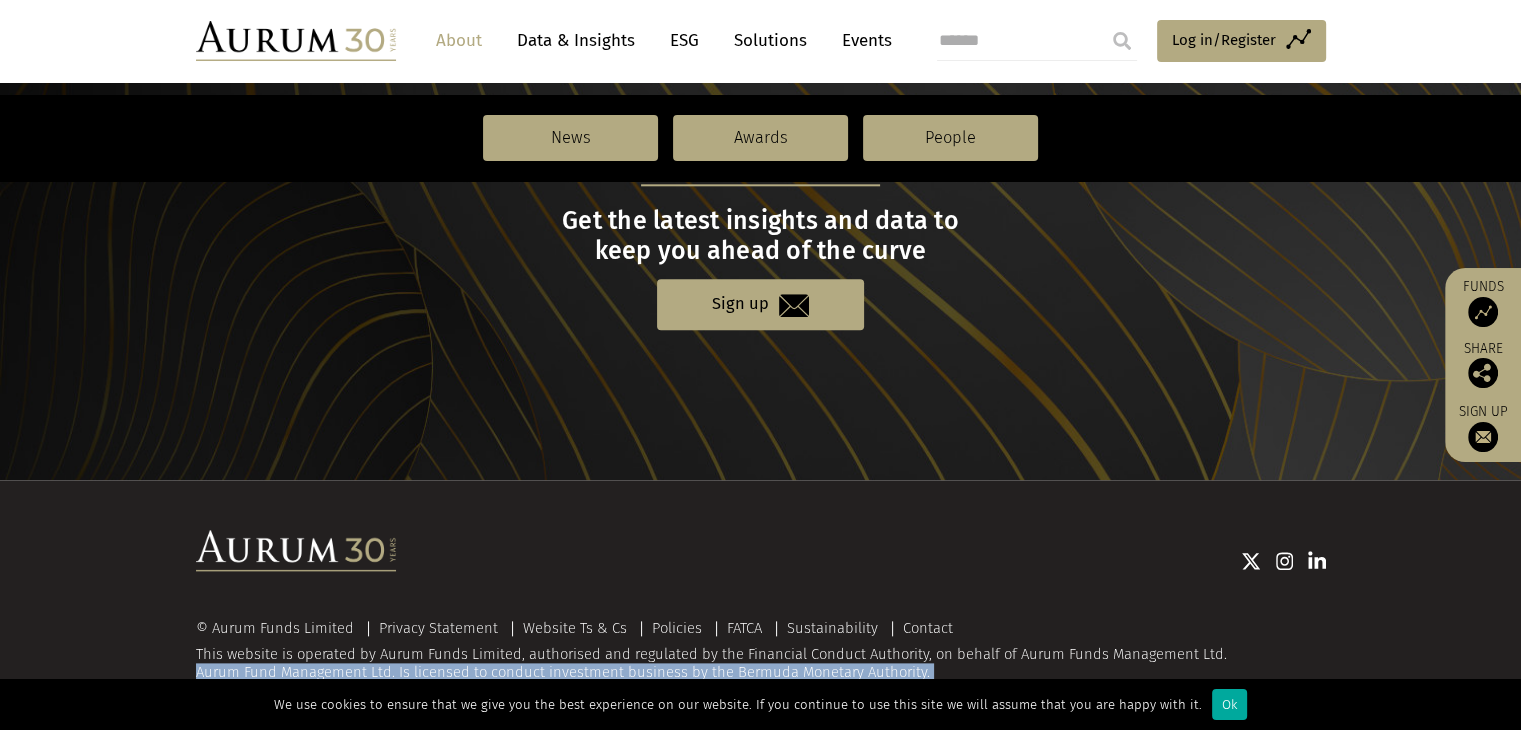 click on "© Aurum Funds Limited
Privacy Statement
Website Ts & Cs
Policies
FATCA
Sustainability
Contact
This website is operated by Aurum Funds Limited, authorised and regulated by the Financial Conduct Authority, on behalf of Aurum Funds Management Ltd.  Aurum Fund Management Ltd. Is licensed to conduct investment business by the Bermuda Monetary Authority." at bounding box center [761, 651] 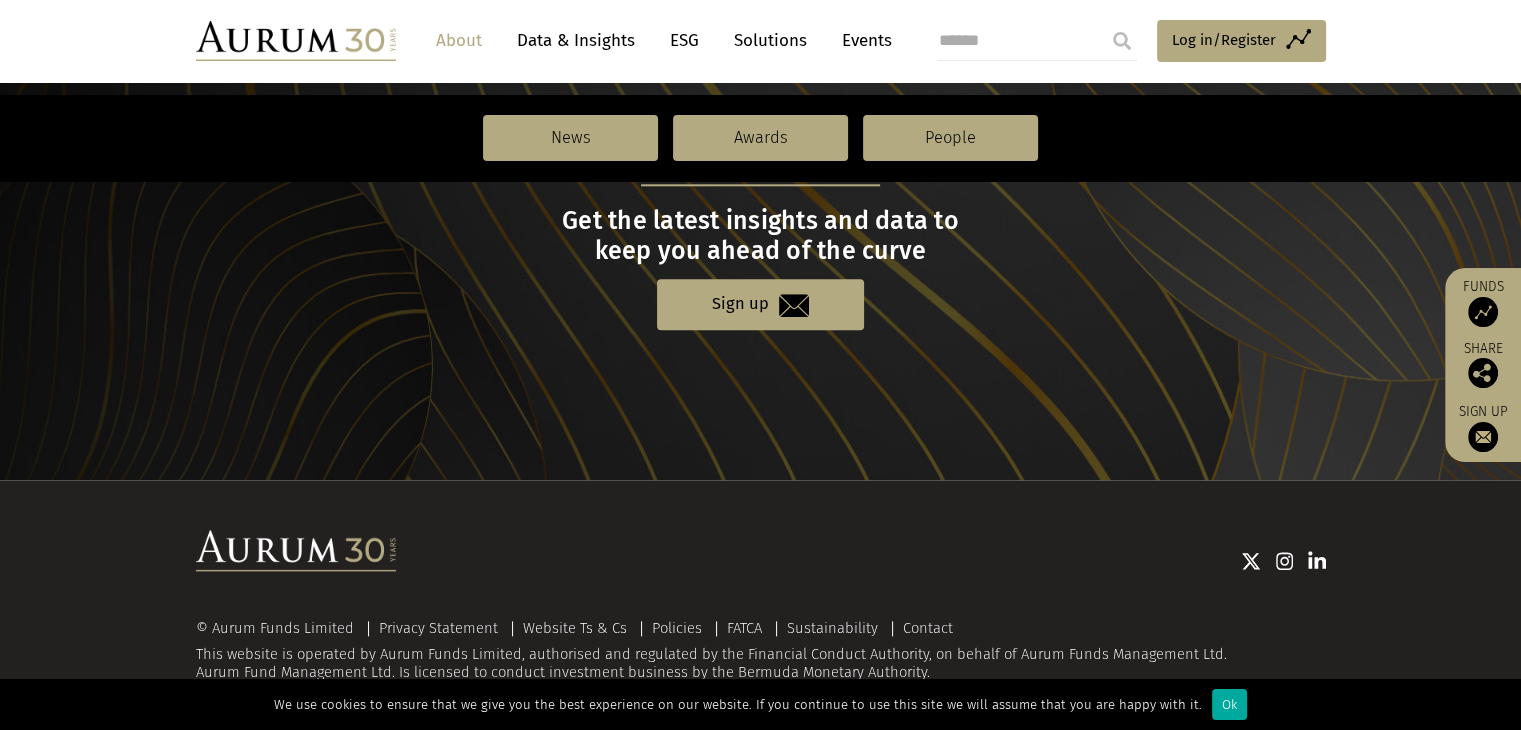 click on "© Aurum Funds Limited
Privacy Statement
Website Ts & Cs
Policies
FATCA
Sustainability
Contact
This website is operated by Aurum Funds Limited, authorised and regulated by the Financial Conduct Authority, on behalf of Aurum Funds Management Ltd.  Aurum Fund Management Ltd. Is licensed to conduct investment business by the Bermuda Monetary Authority." at bounding box center (761, 651) 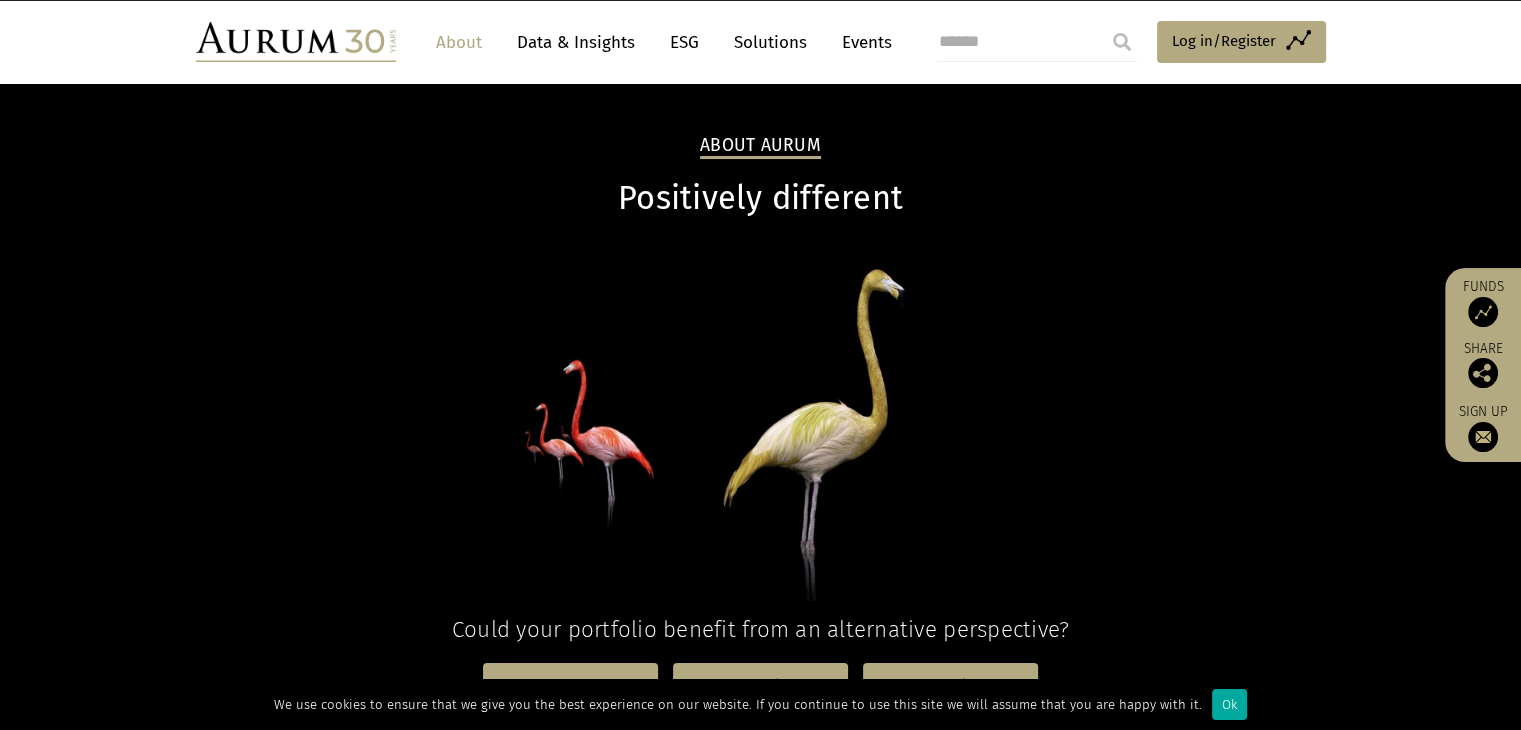 scroll, scrollTop: 0, scrollLeft: 0, axis: both 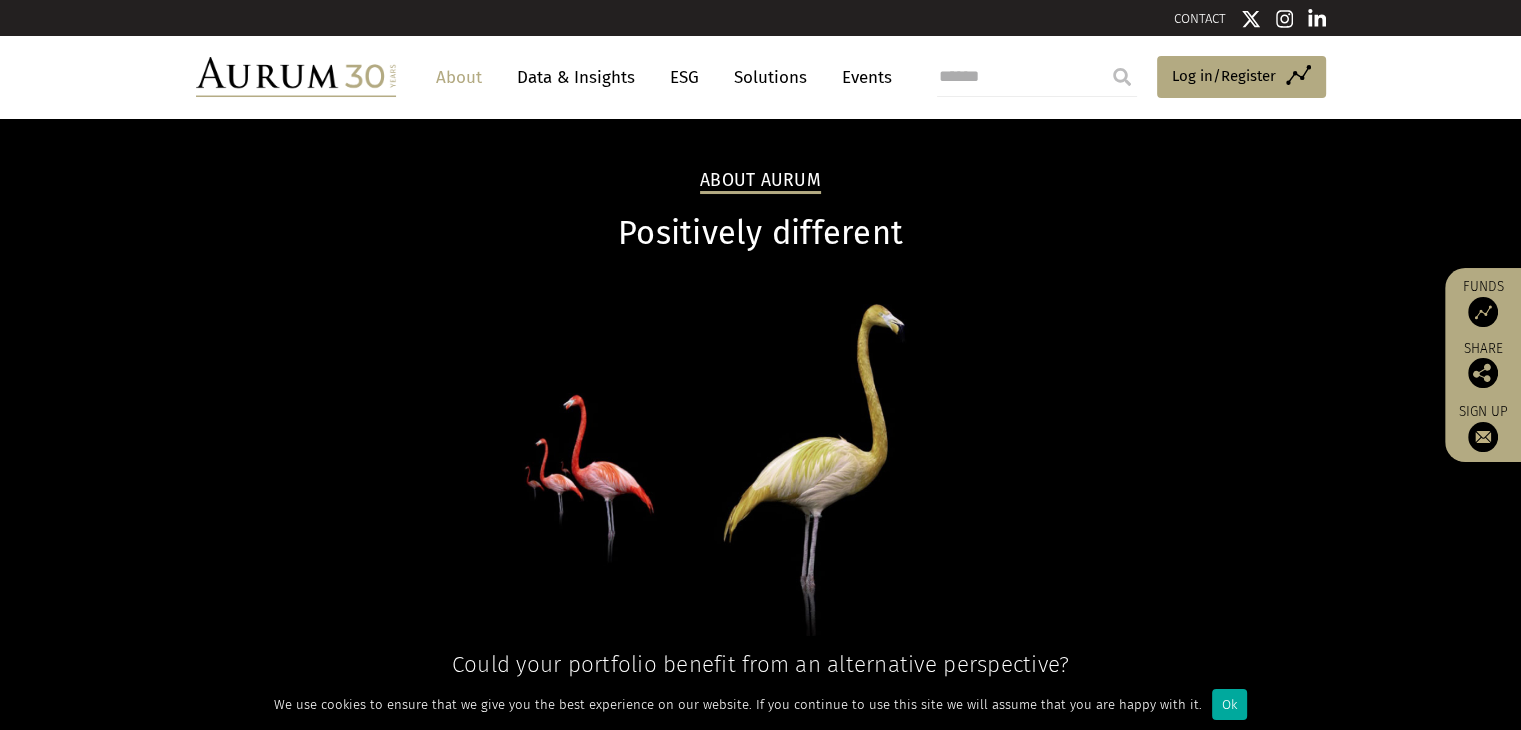 click on "Data & Insights" at bounding box center [576, 77] 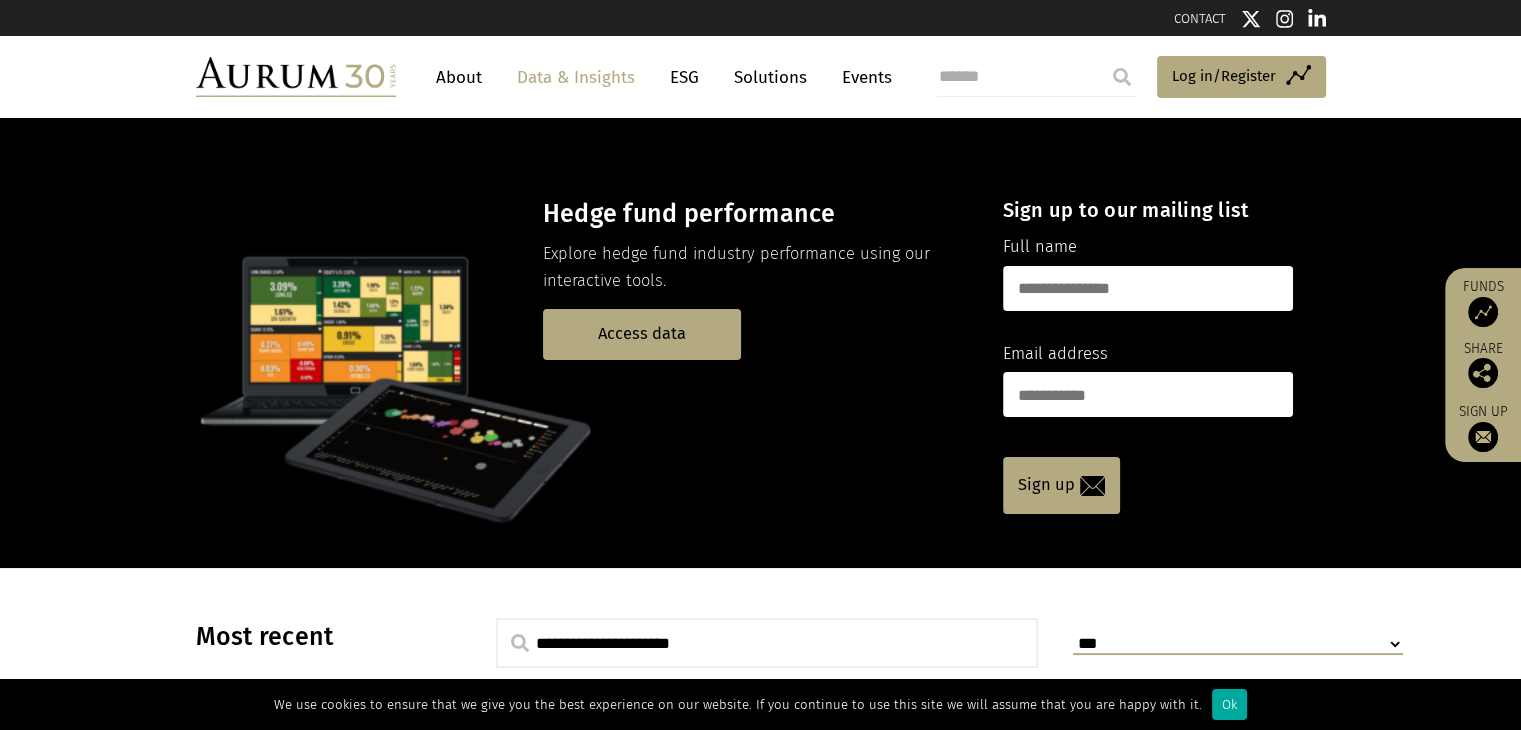scroll, scrollTop: 0, scrollLeft: 0, axis: both 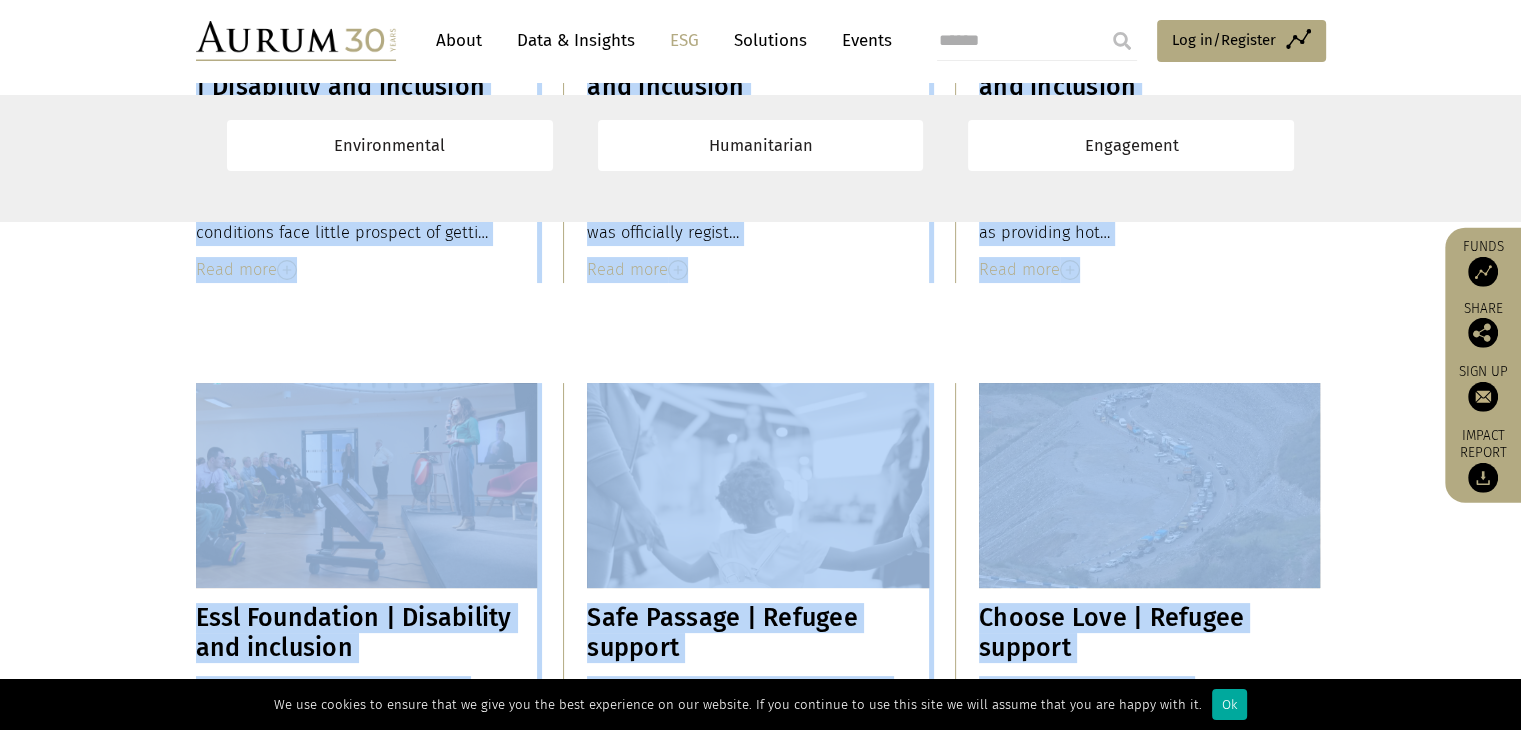 drag, startPoint x: 712, startPoint y: 548, endPoint x: 0, endPoint y: -87, distance: 954.0278 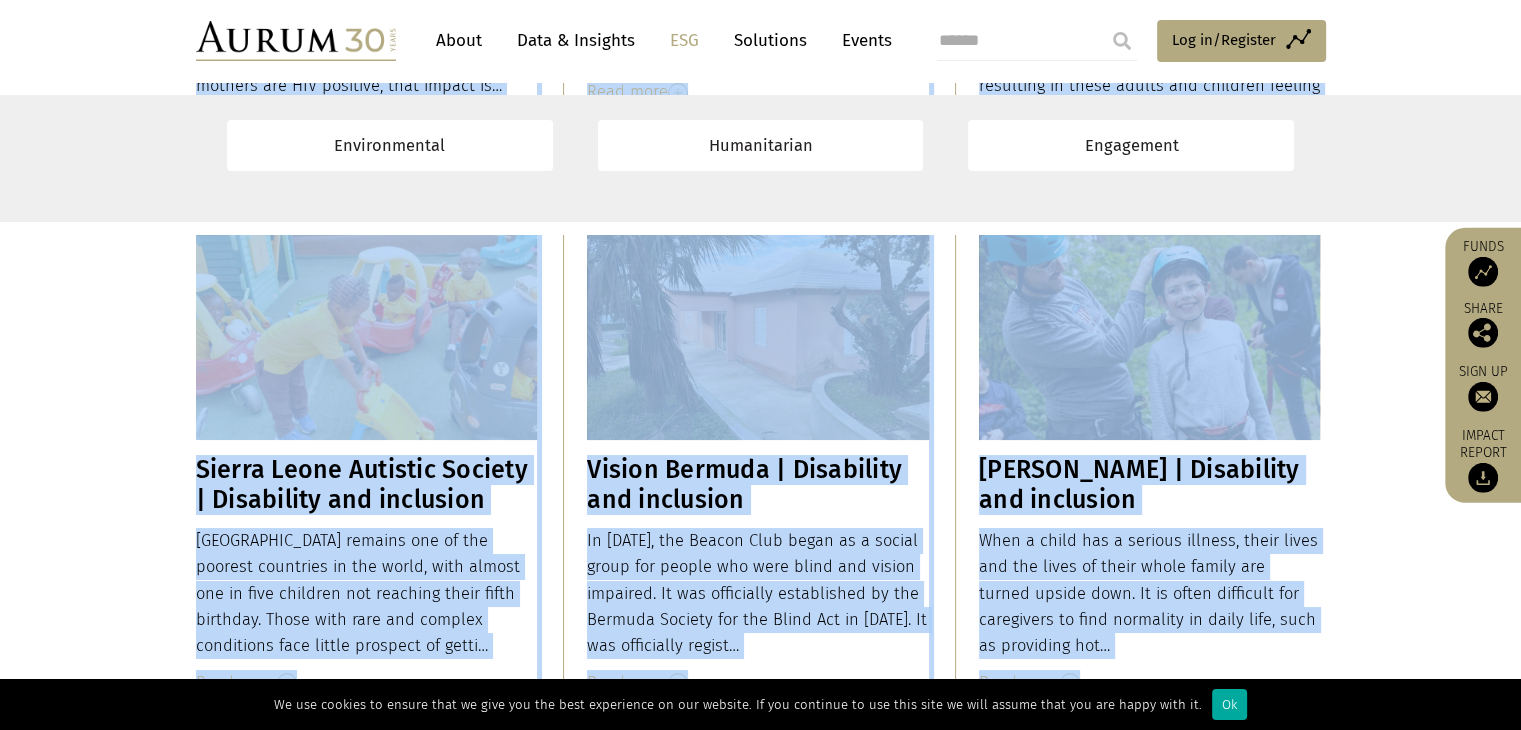 click on "Sierra Leone Autistic Society | Disability and inclusion
[GEOGRAPHIC_DATA] remains one of the poorest countries in the world, with almost one in five children not reaching their fifth birthday. Those with rare and complex conditions face little prospect of getti…
[GEOGRAPHIC_DATA] remains one of the poorest countries in the world, with almost one in five children not reaching their fifth birthday. Those with rare and complex conditions face little prospect of getting support and treatment. Within this resource-poor context, those with disabilities, particularly those with neurological conditions and intellectual disabilities, often face devastating social exclusion, with profound educational and livelihood consequences, contributing significantly to ill-health and poverty.
one-of-a-kind  organisation in [GEOGRAPHIC_DATA].
Read more
." at bounding box center (760, 465) 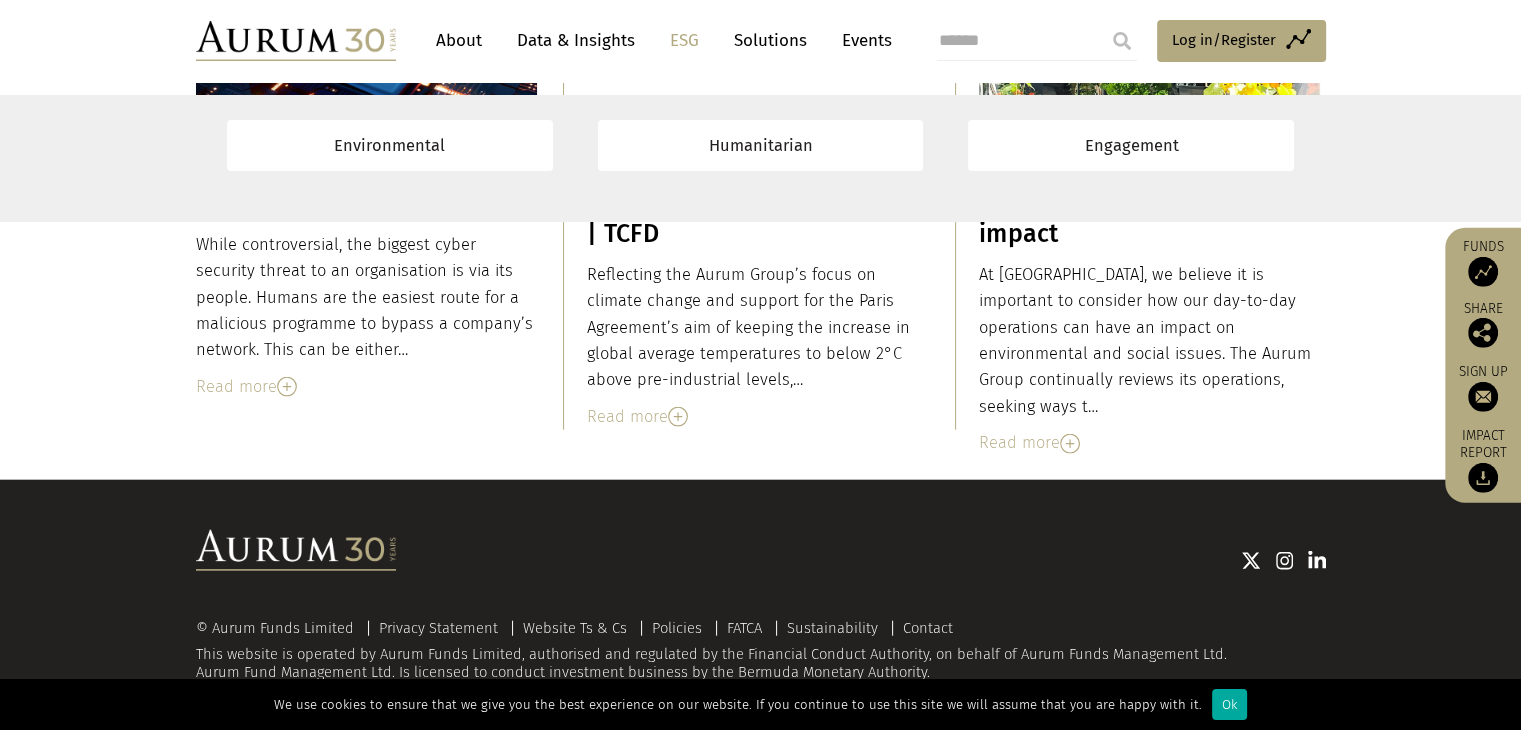 scroll, scrollTop: 12267, scrollLeft: 0, axis: vertical 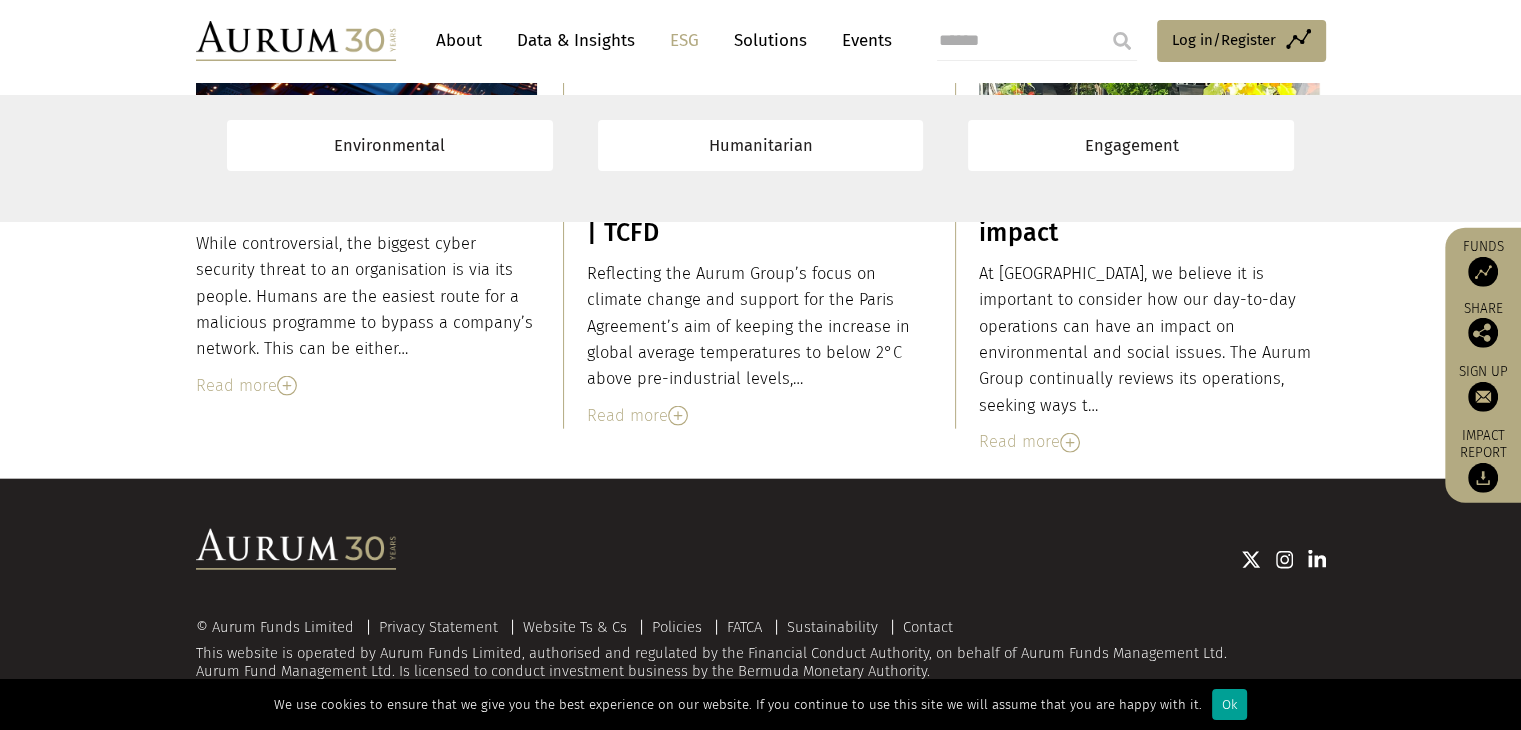 click on "Ok" at bounding box center (1229, 704) 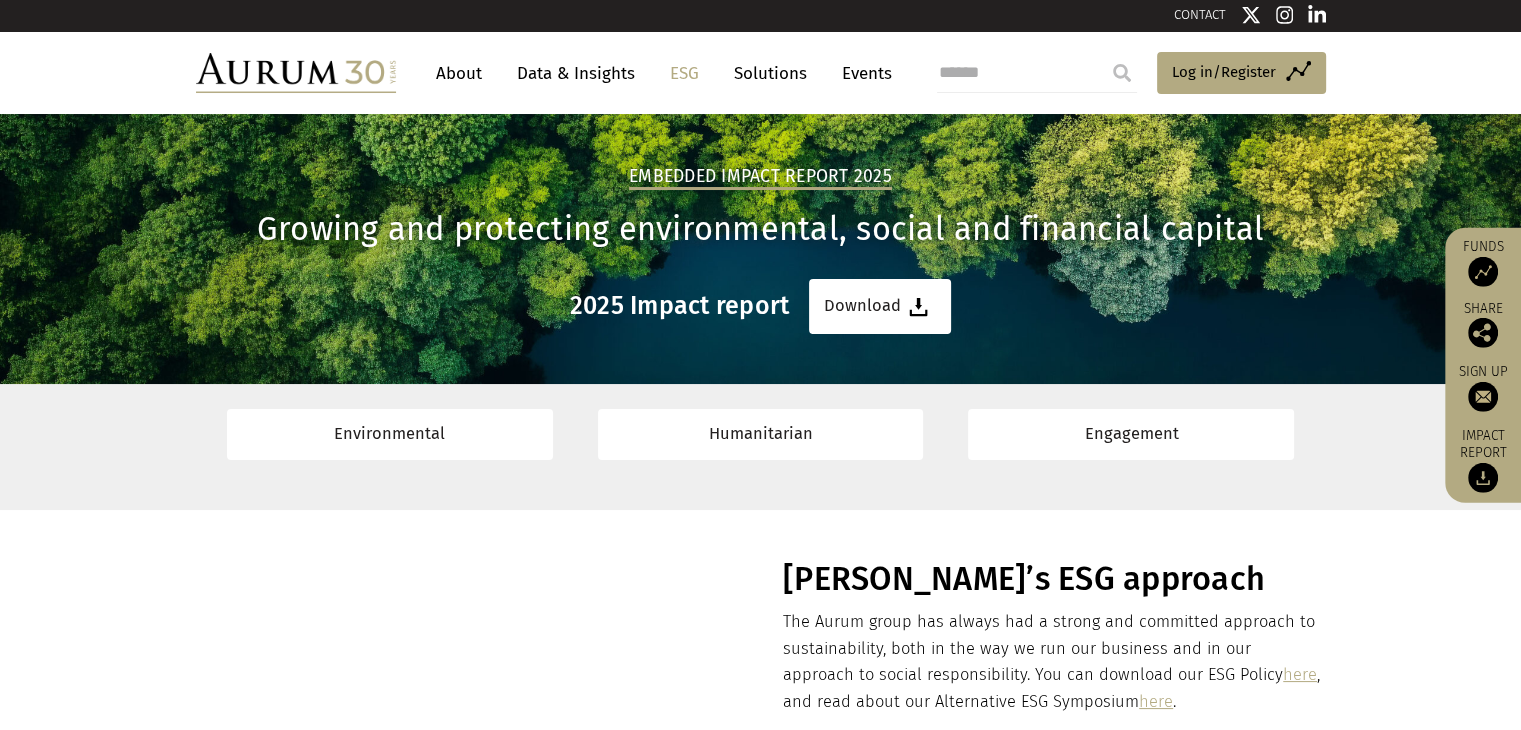 scroll, scrollTop: 0, scrollLeft: 0, axis: both 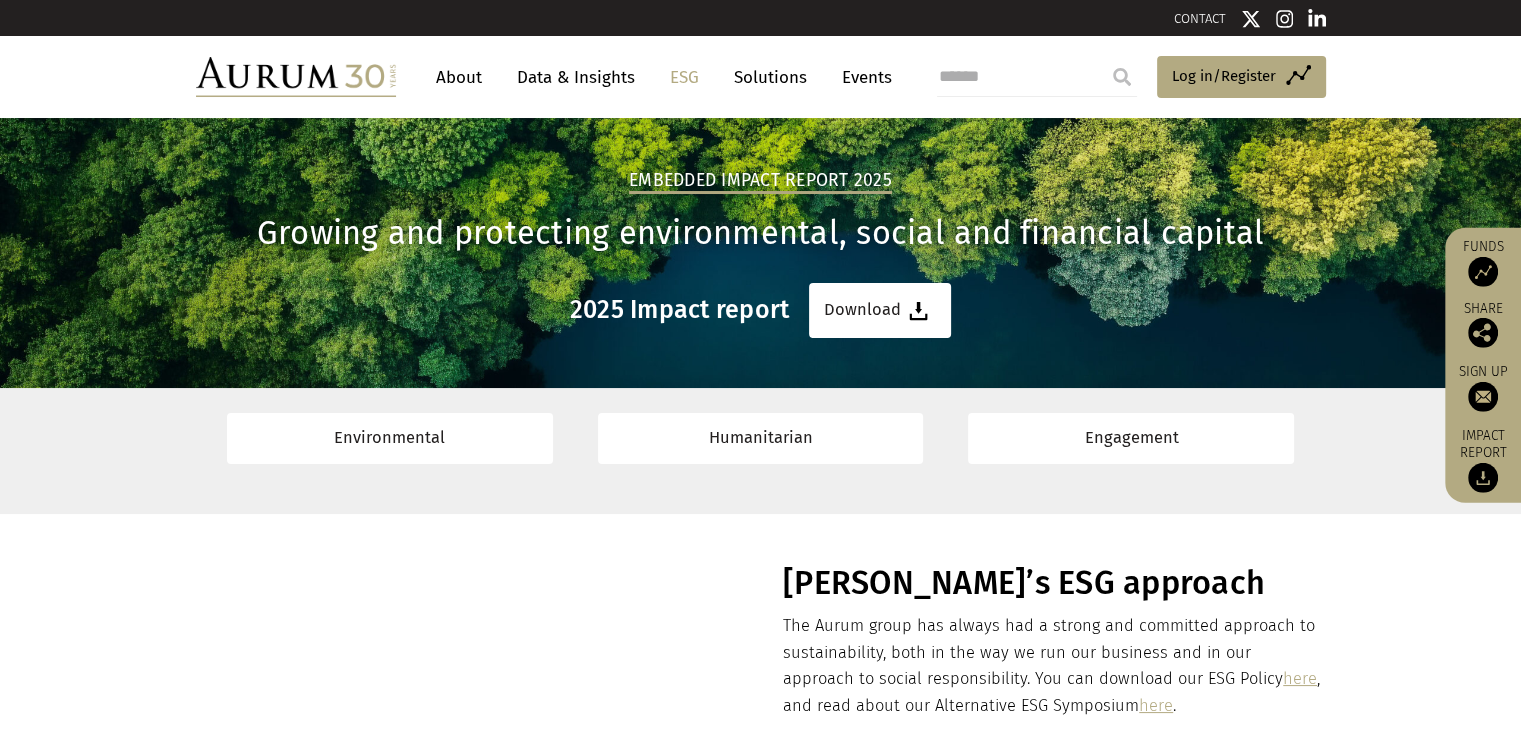 click on "Growing and protecting environmental, social and financial capital" at bounding box center (761, 233) 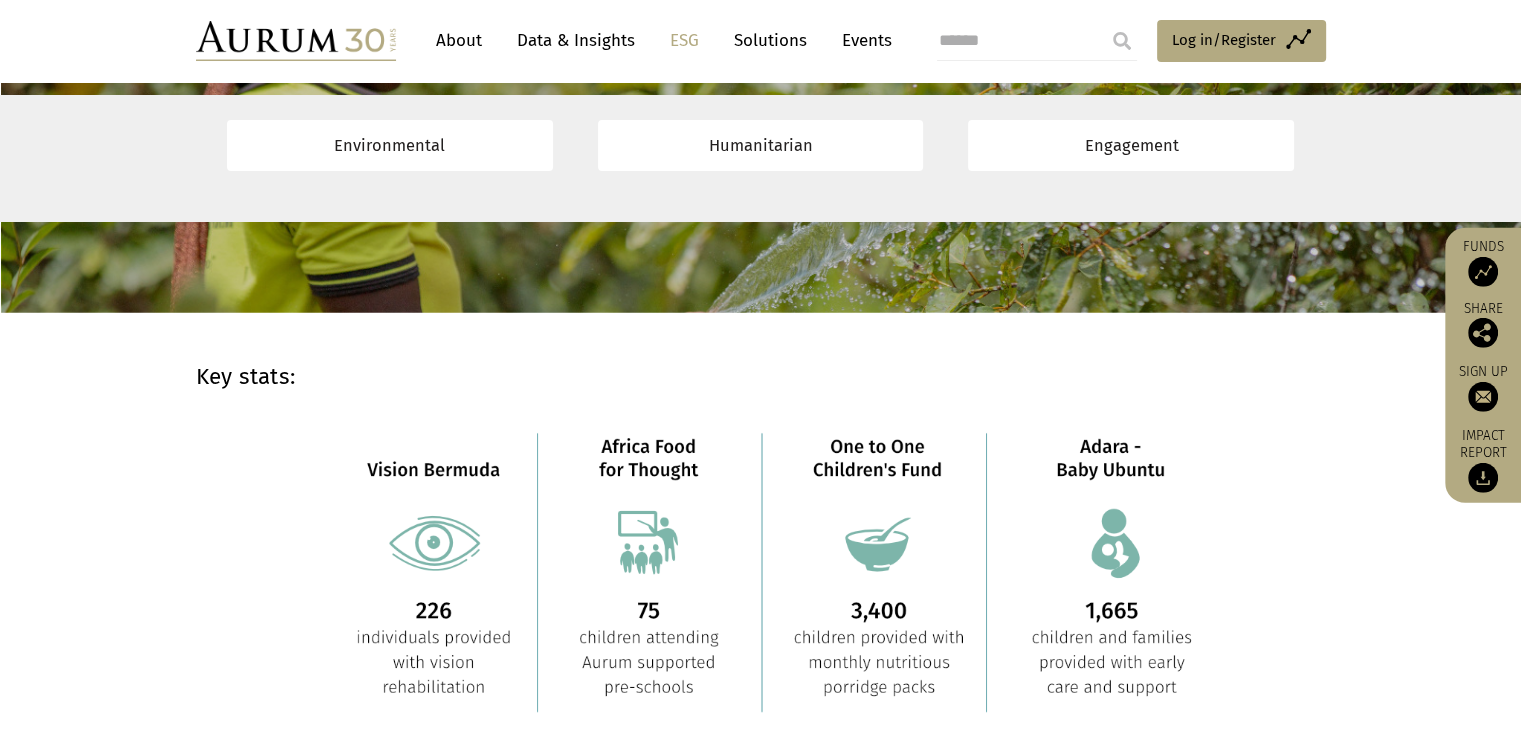 scroll, scrollTop: 5314, scrollLeft: 0, axis: vertical 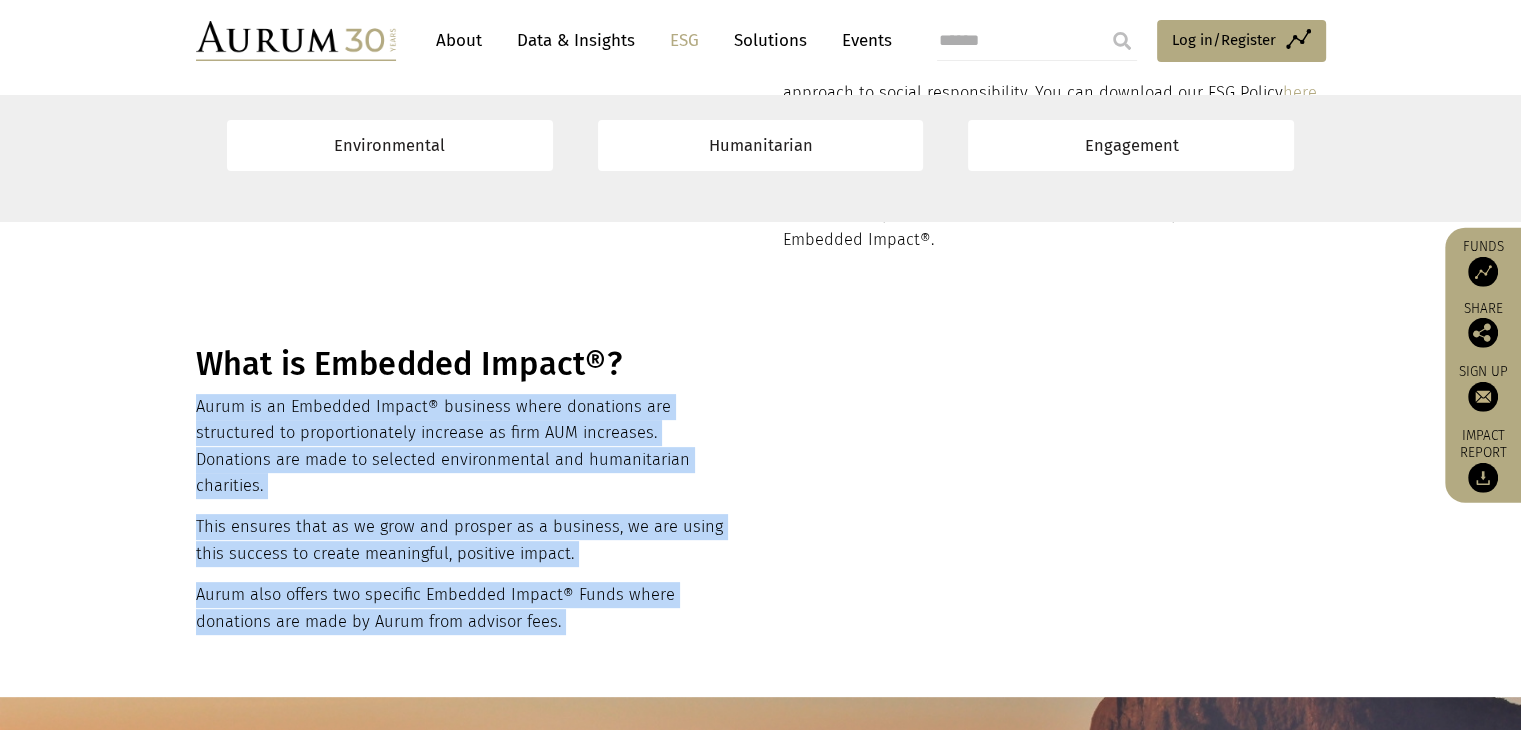 drag, startPoint x: 195, startPoint y: 409, endPoint x: 560, endPoint y: 673, distance: 450.46753 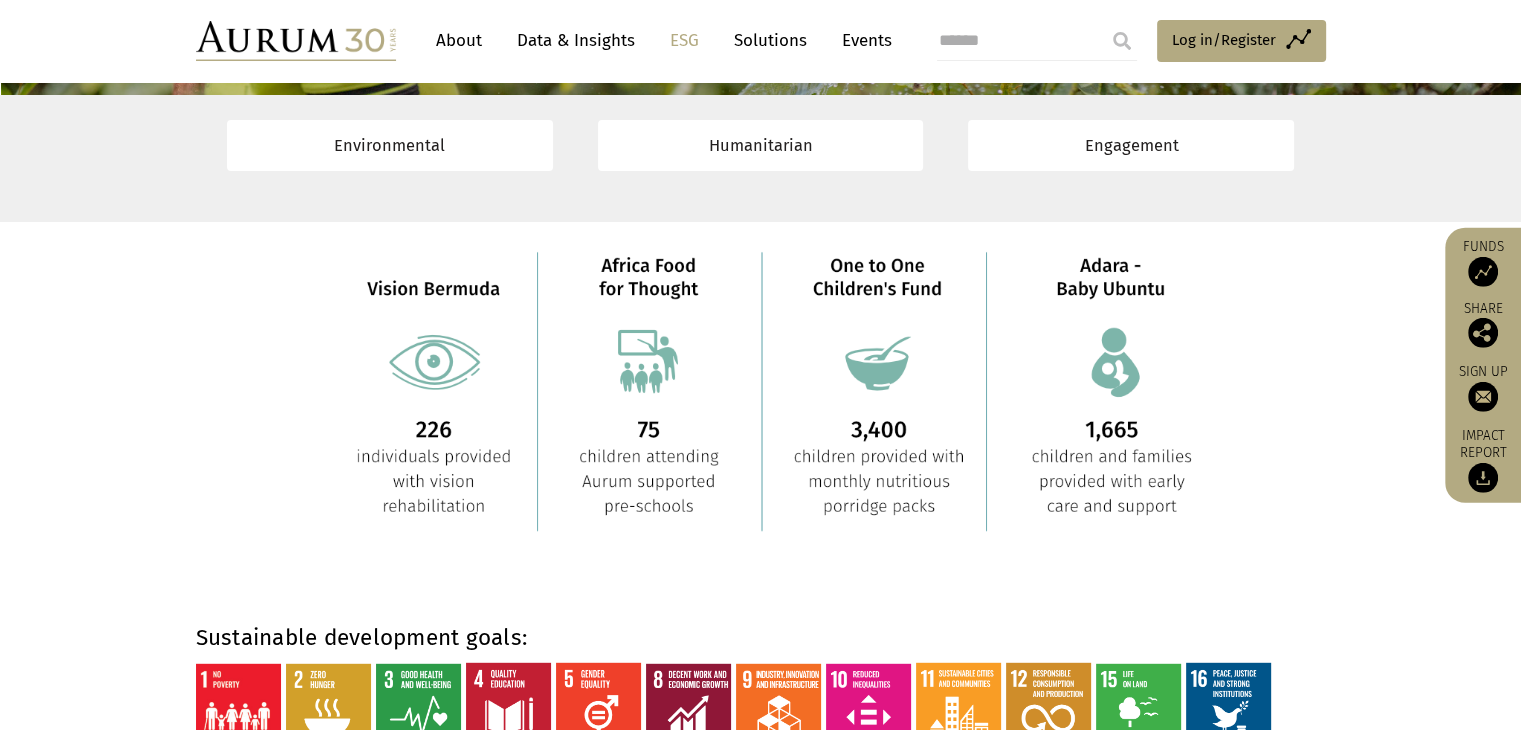 scroll, scrollTop: 5437, scrollLeft: 0, axis: vertical 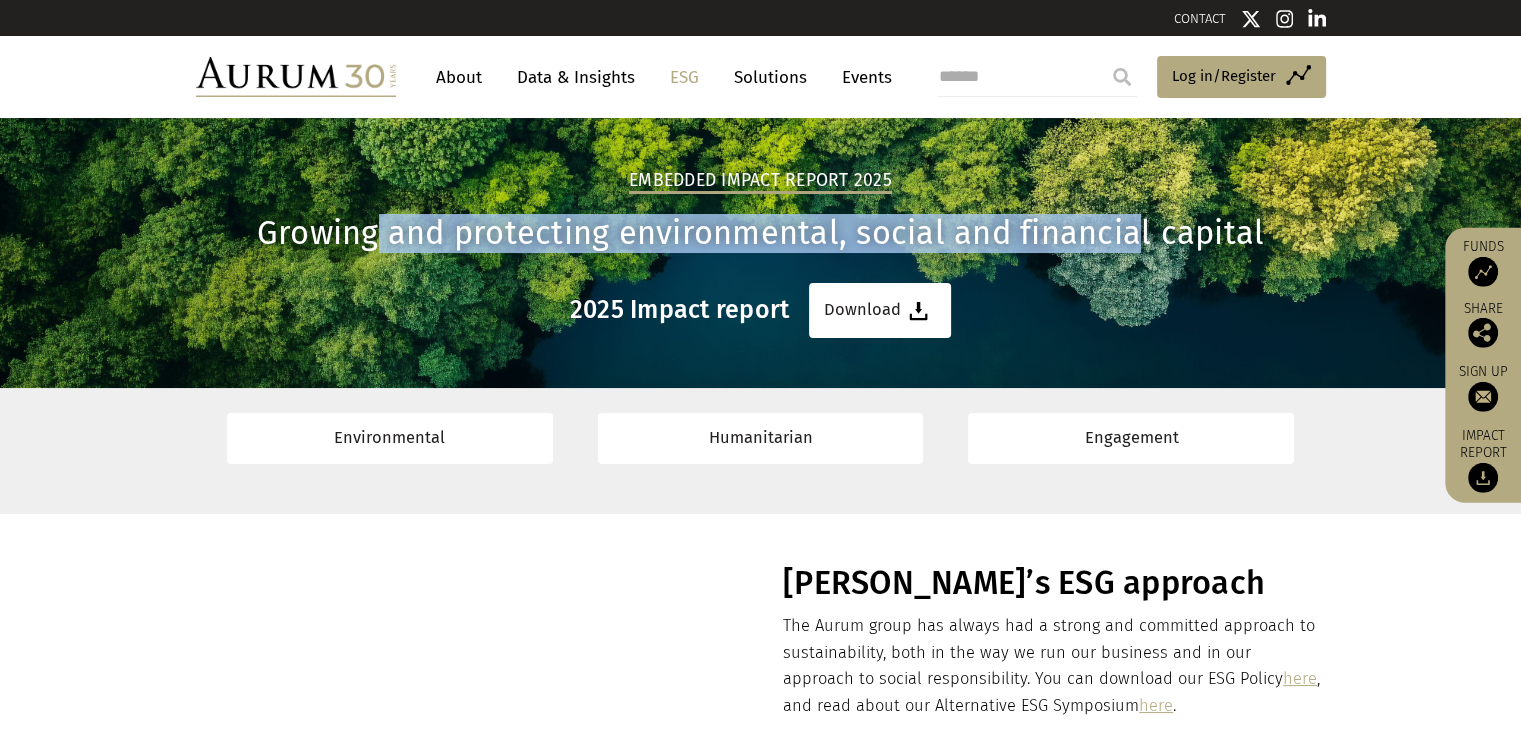 drag, startPoint x: 380, startPoint y: 245, endPoint x: 1136, endPoint y: 223, distance: 756.32007 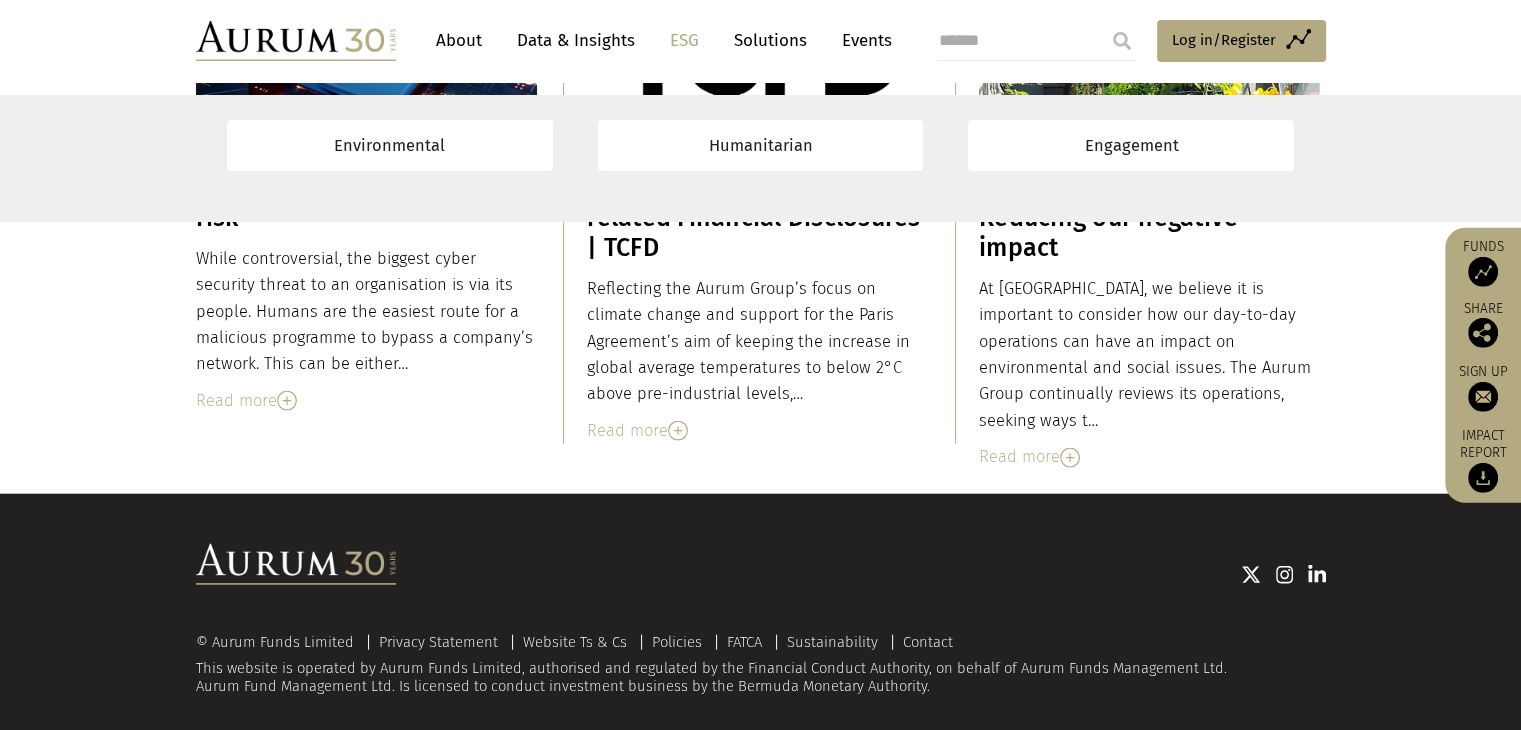 scroll, scrollTop: 12267, scrollLeft: 0, axis: vertical 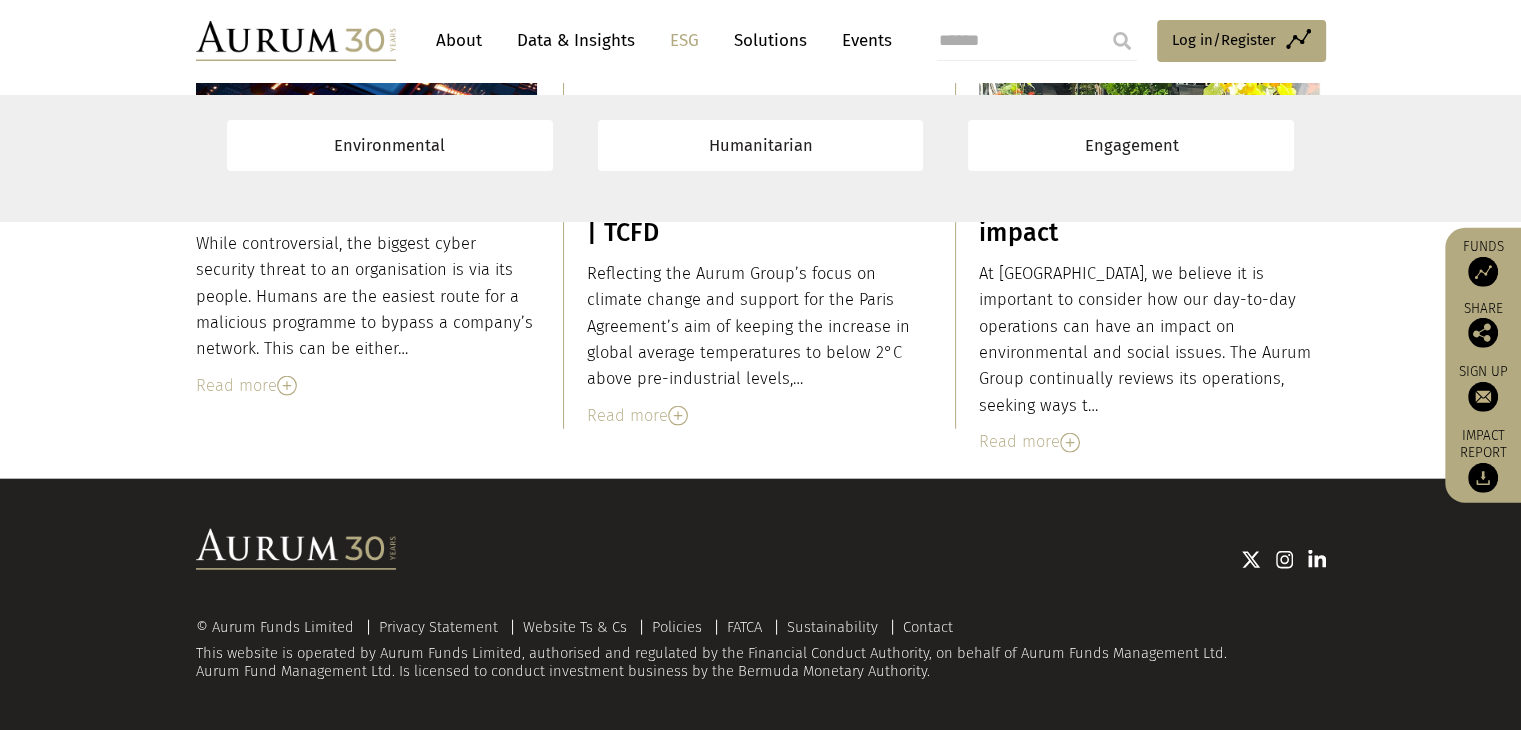 click on "Reflecting the Aurum Group’s focus on climate change and support for the Paris Agreement’s aim of keeping the increase in global average temperatures to below 2°C above pre-industrial levels,…" at bounding box center [758, 327] 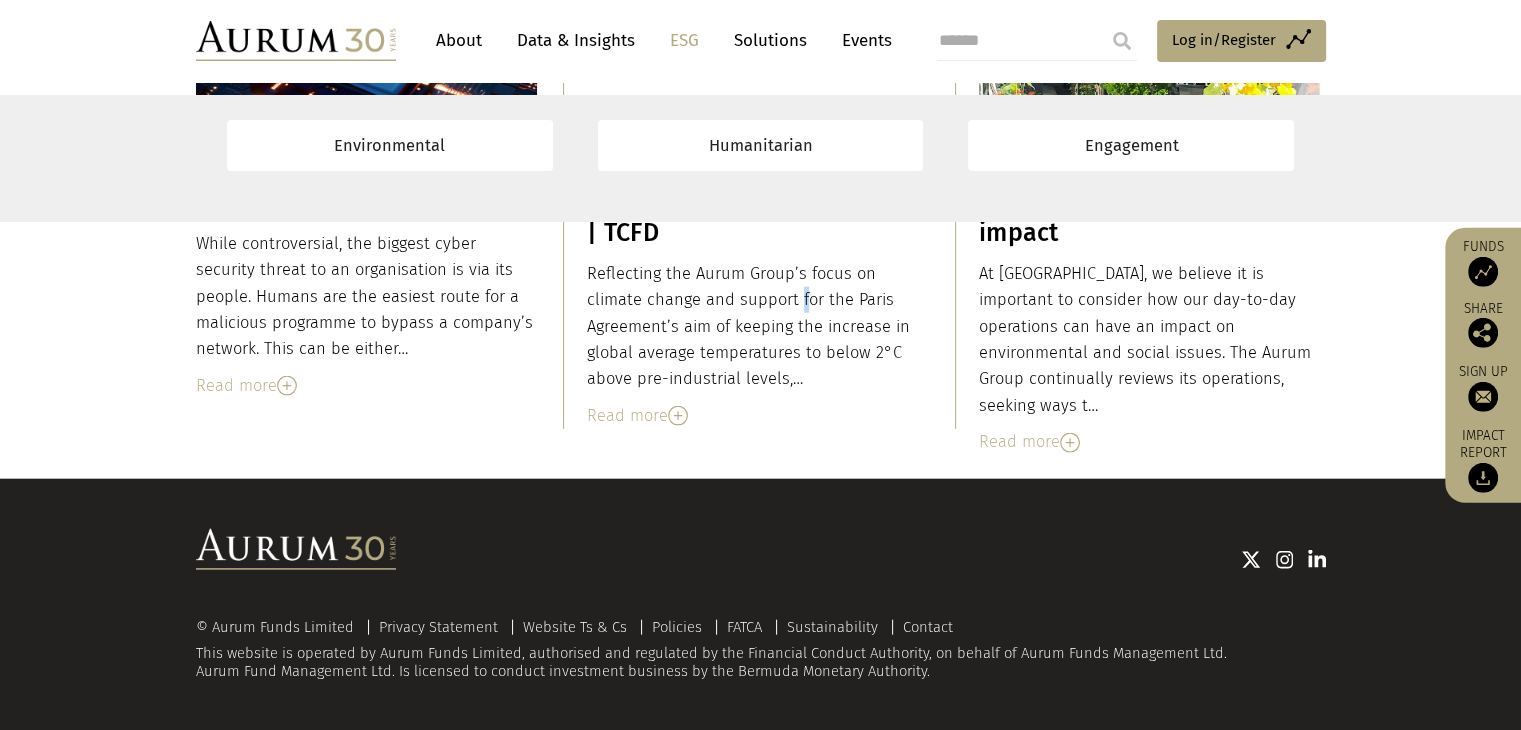 click on "Reflecting the Aurum Group’s focus on climate change and support for the Paris Agreement’s aim of keeping the increase in global average temperatures to below 2°C above pre-industrial levels,…" at bounding box center (758, 327) 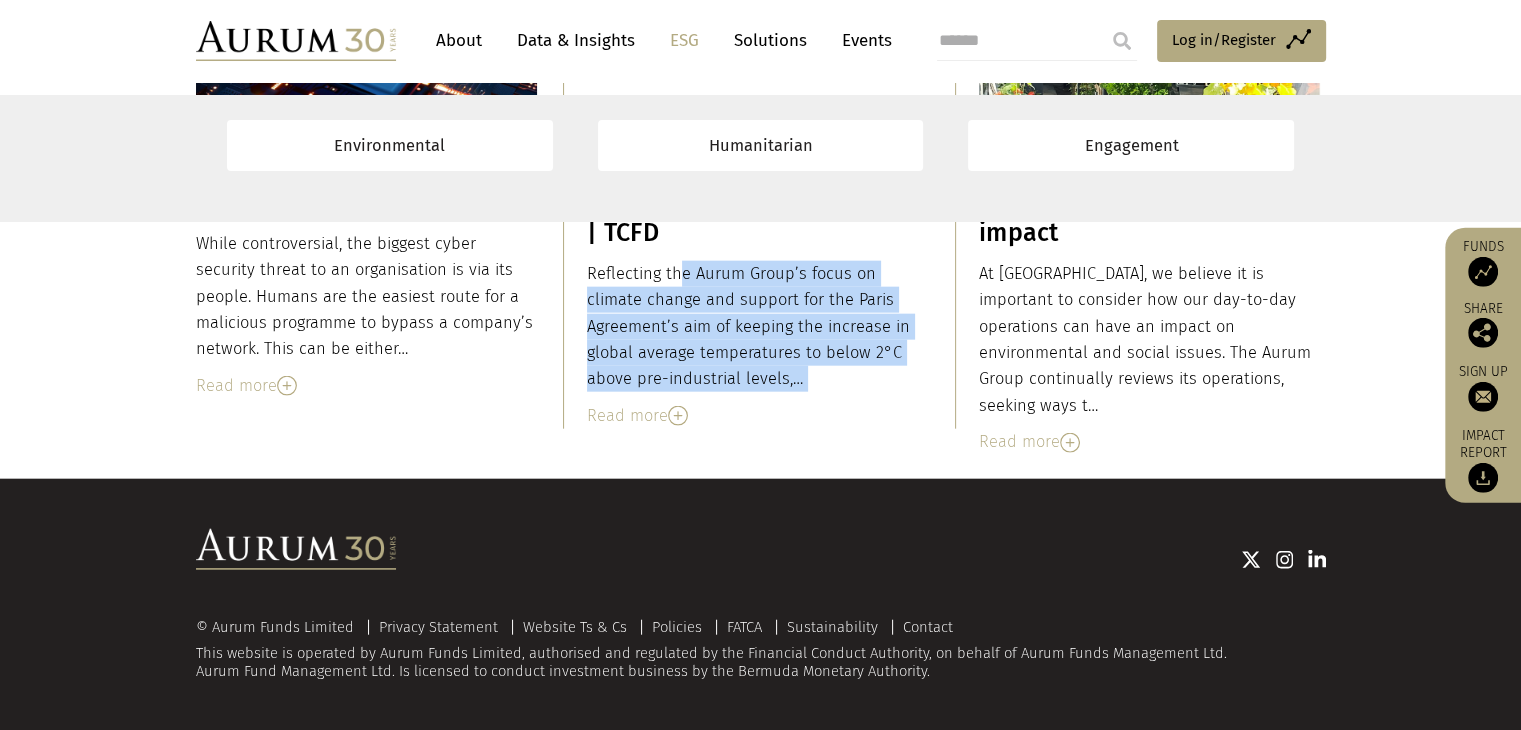click on "Reflecting the Aurum Group’s focus on climate change and support for the Paris Agreement’s aim of keeping the increase in global average temperatures to below 2°C above pre-industrial levels,…" at bounding box center [758, 327] 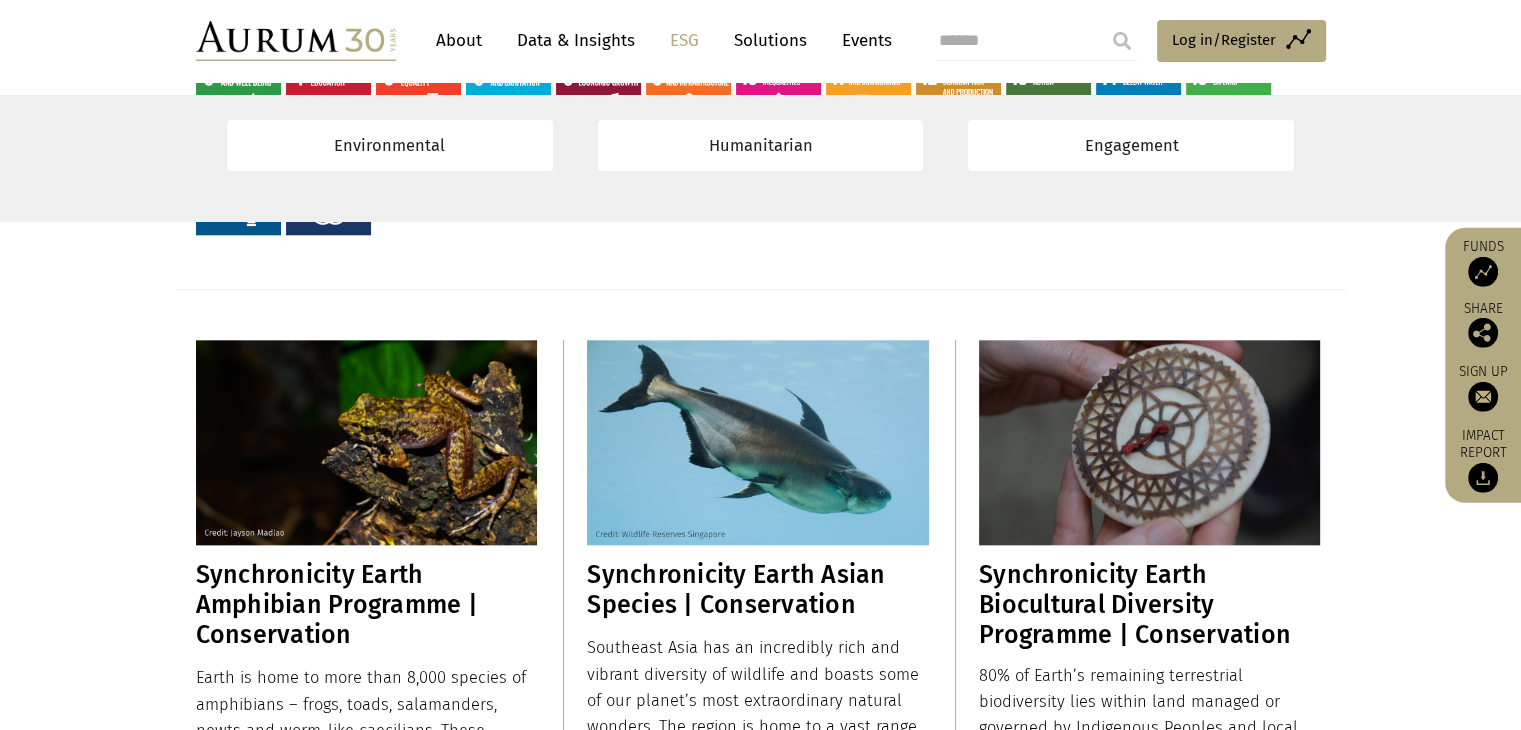 click at bounding box center (758, 442) 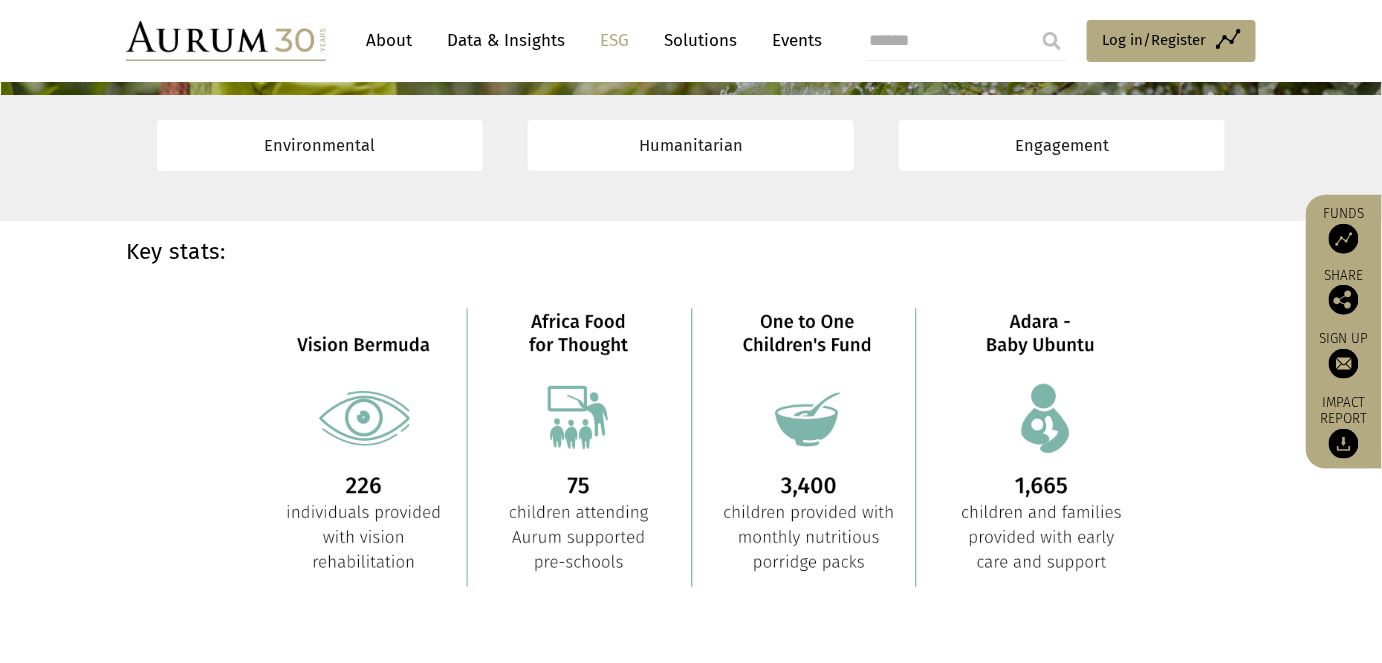 scroll, scrollTop: 5404, scrollLeft: 0, axis: vertical 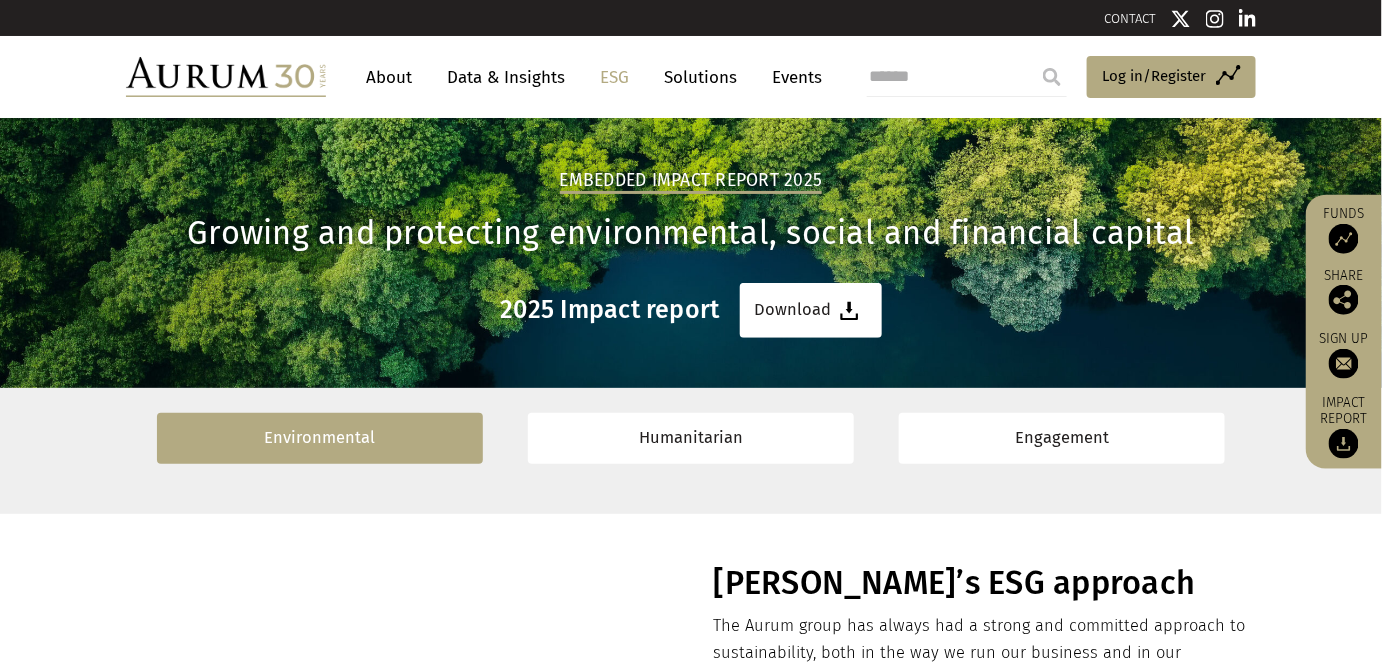 click on "Environmental" at bounding box center [320, 438] 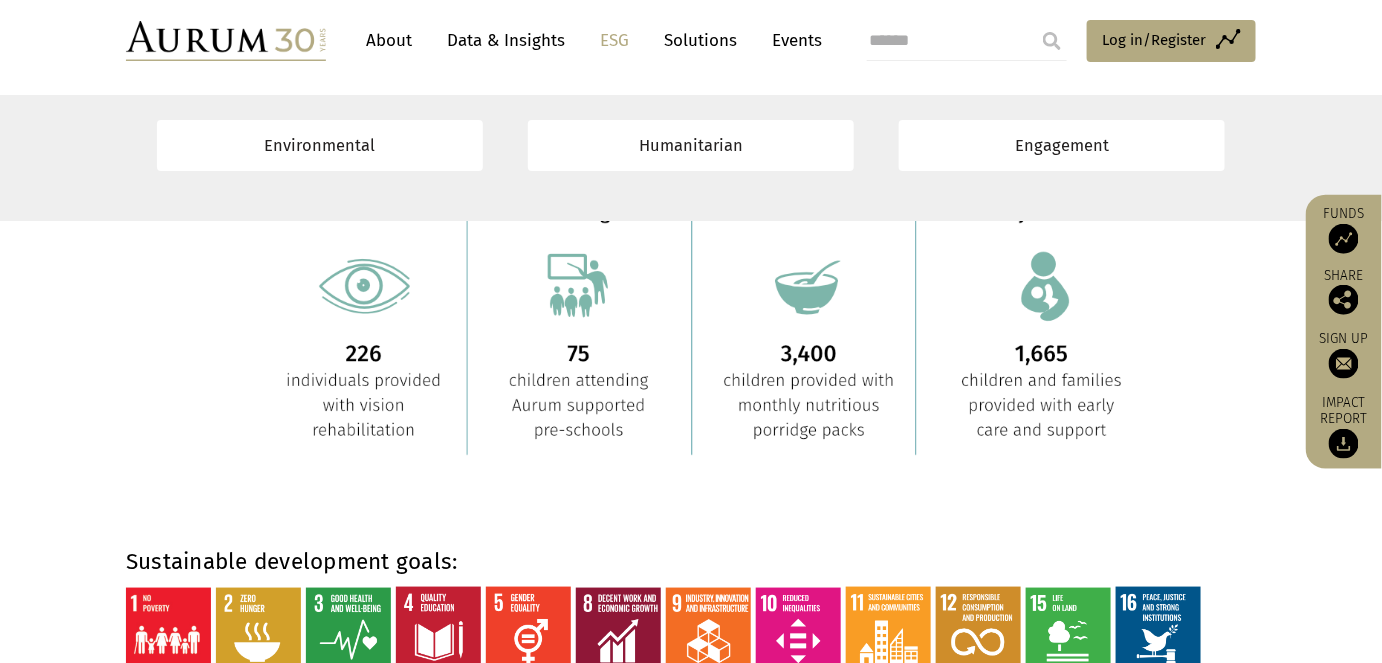 scroll, scrollTop: 5451, scrollLeft: 0, axis: vertical 